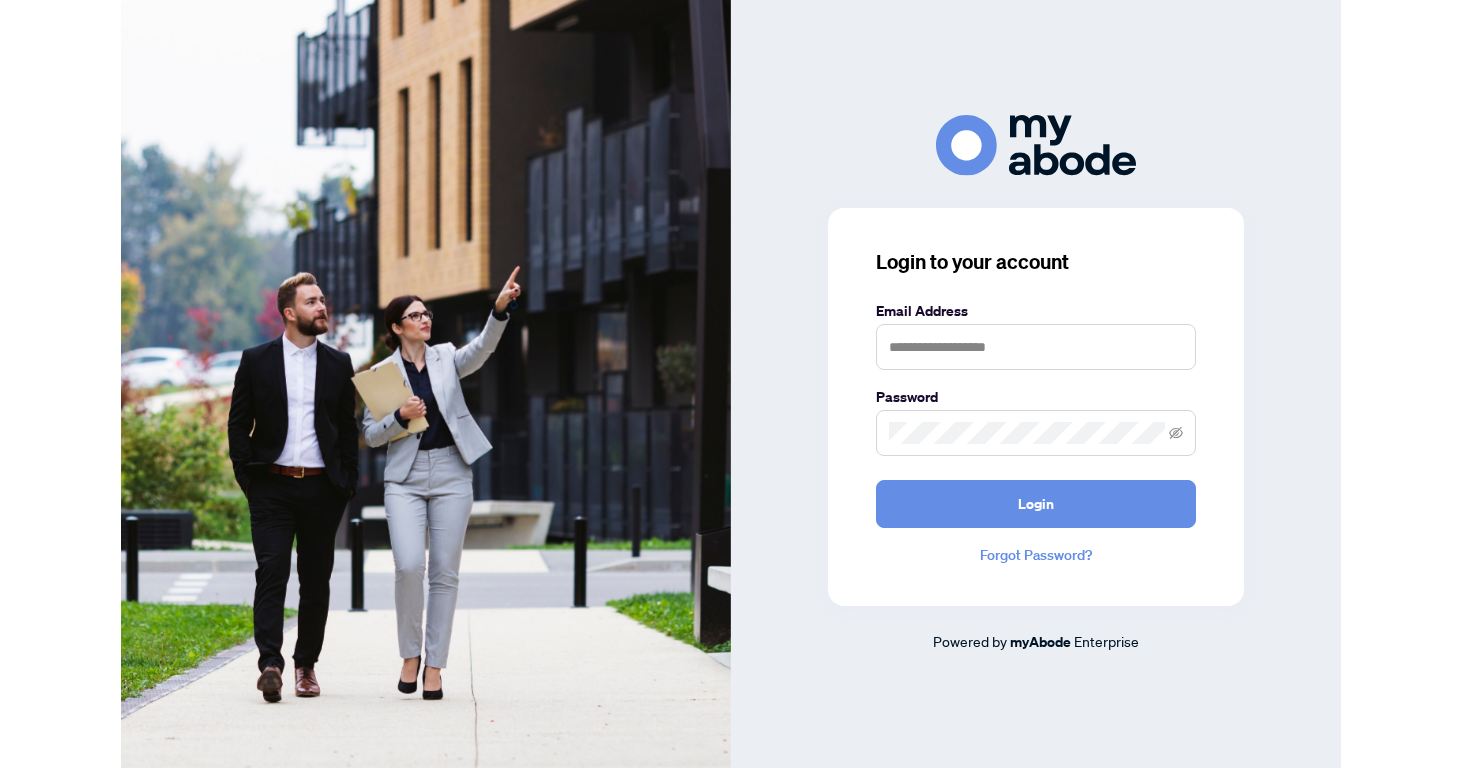 scroll, scrollTop: 0, scrollLeft: 0, axis: both 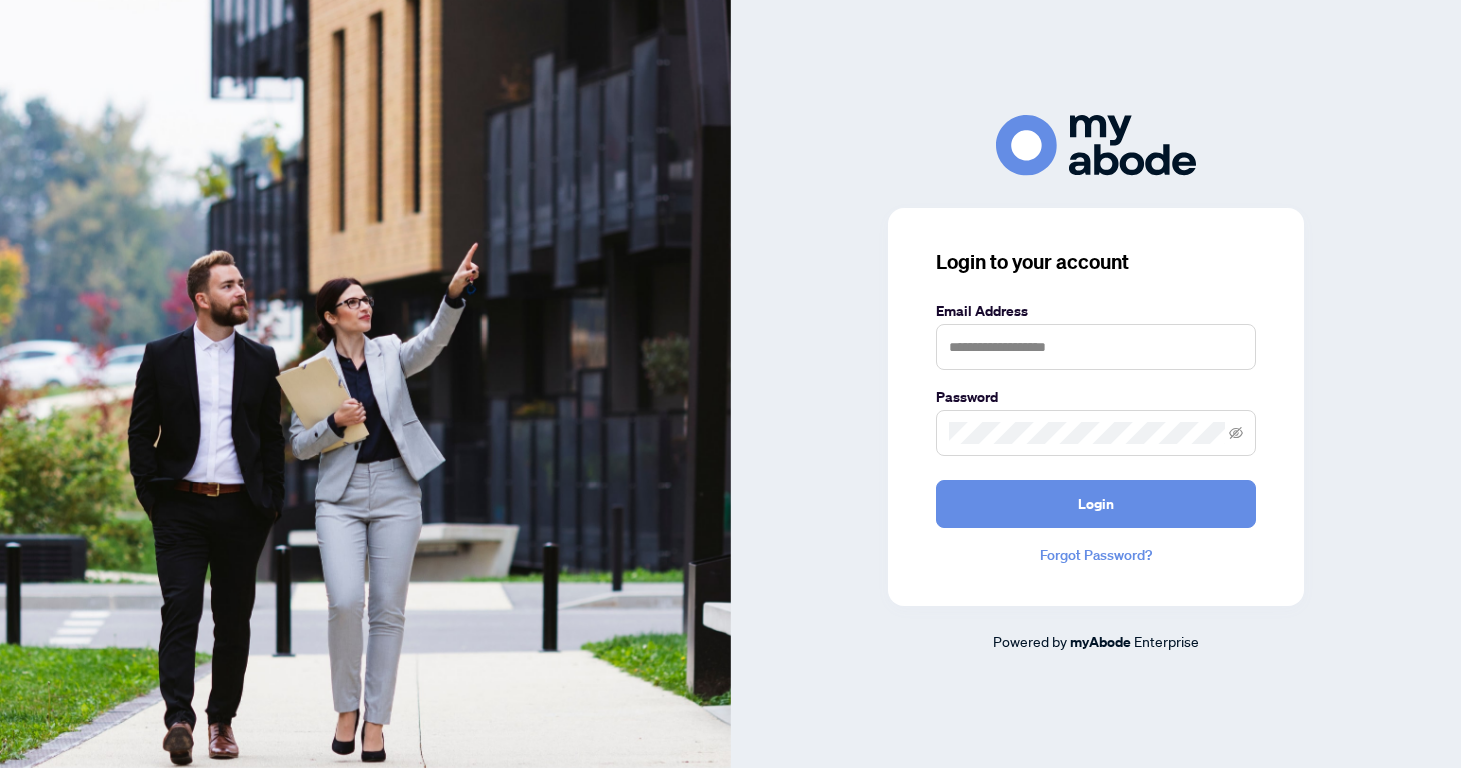 click at bounding box center (1096, 347) 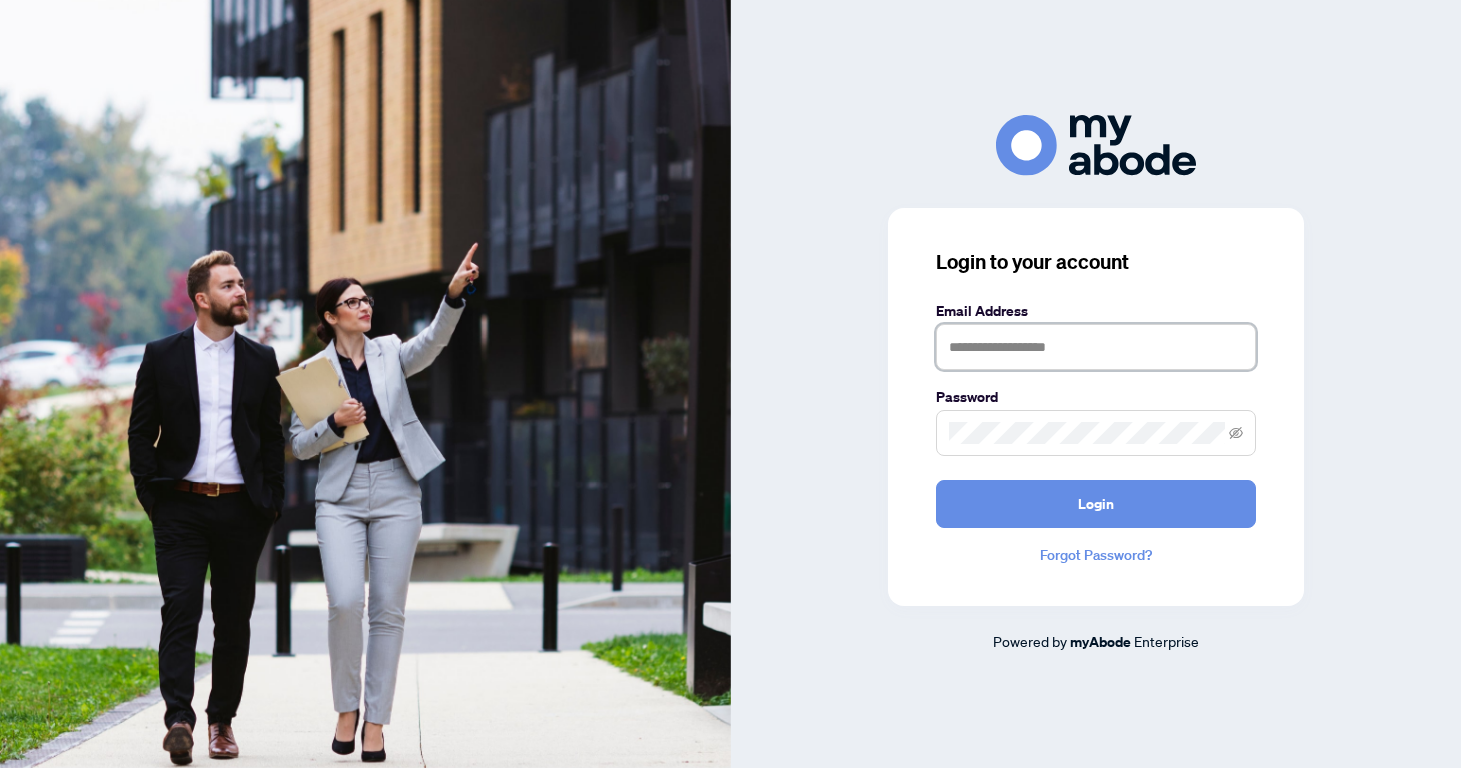 type on "**********" 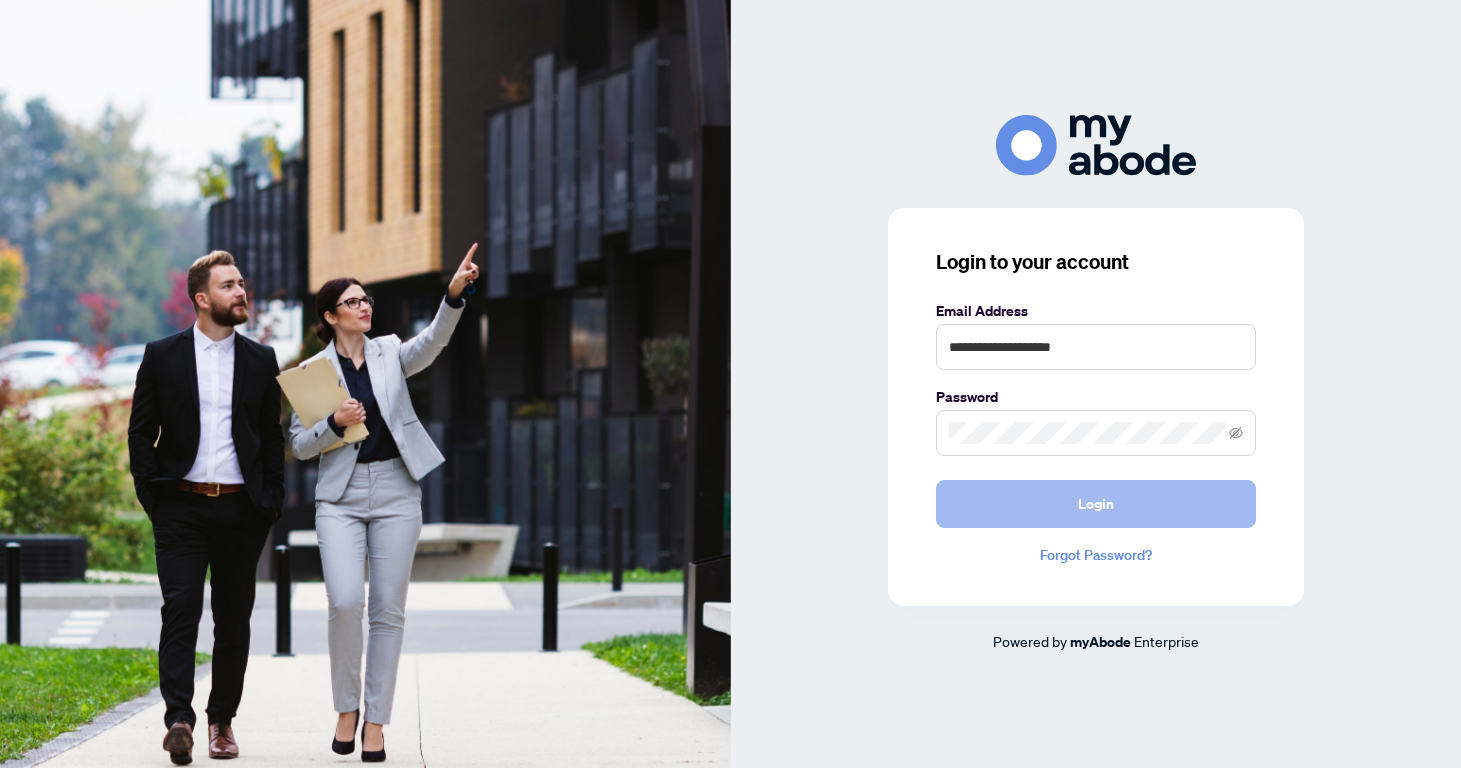 click on "Login" at bounding box center (1096, 504) 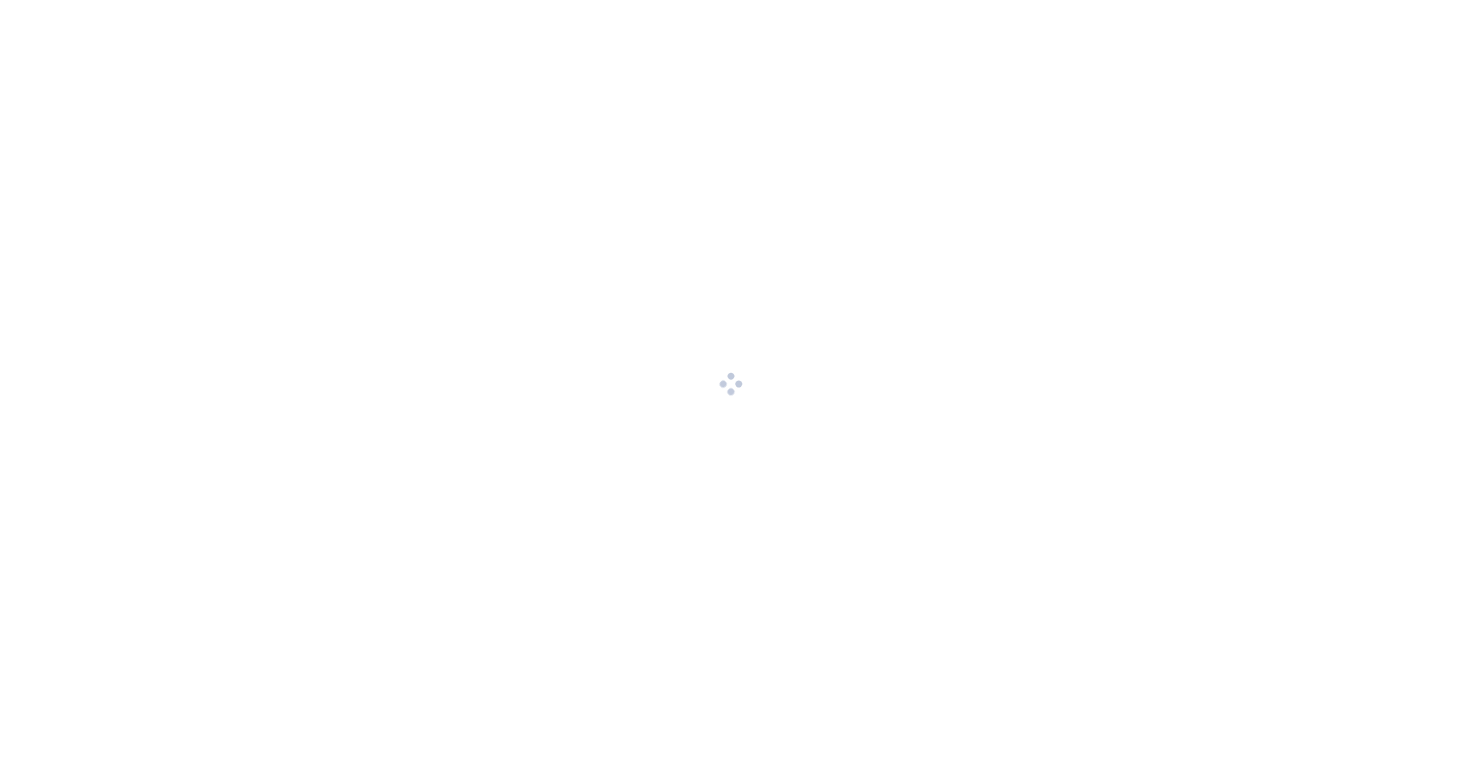 scroll, scrollTop: 0, scrollLeft: 0, axis: both 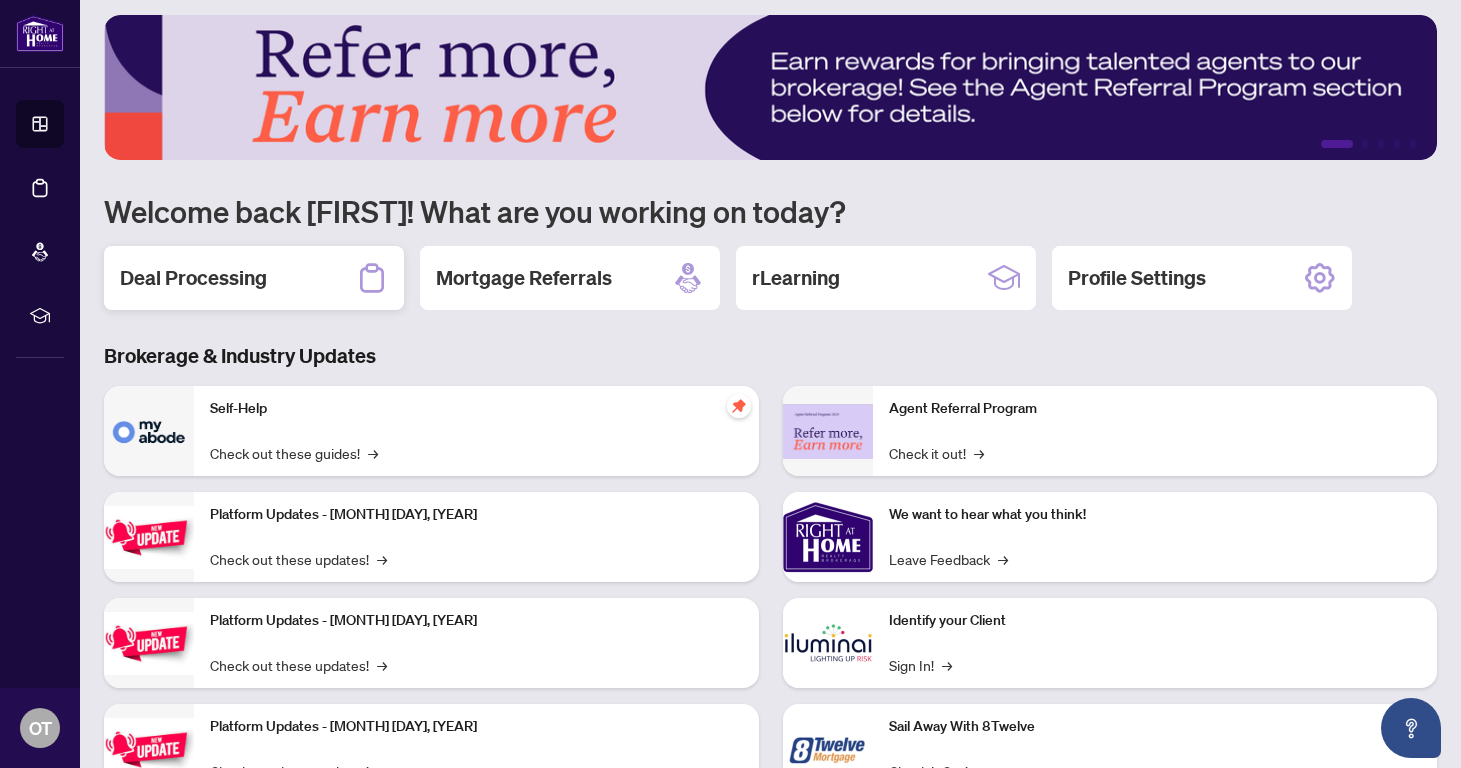 click on "Deal Processing" at bounding box center [193, 278] 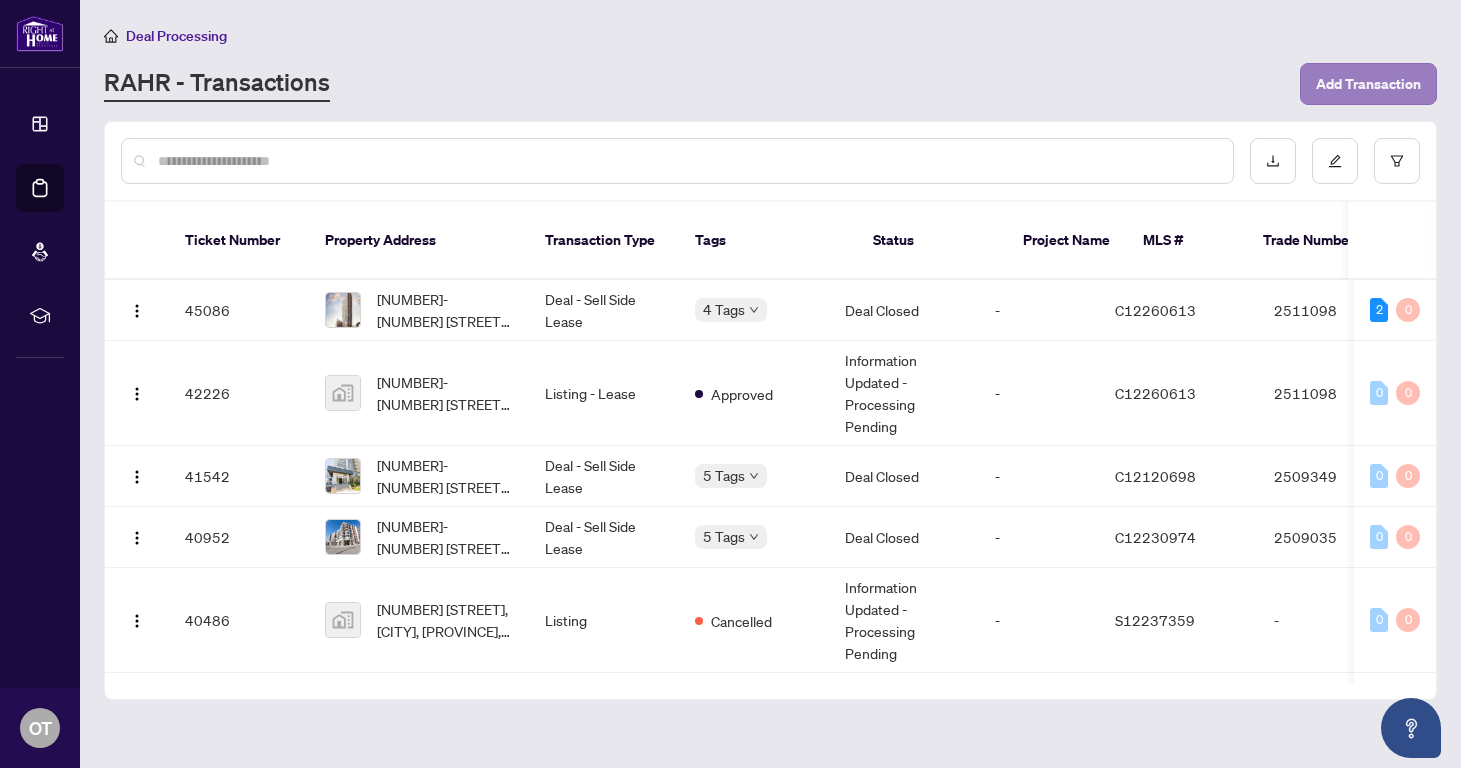 click on "Add Transaction" at bounding box center (1368, 84) 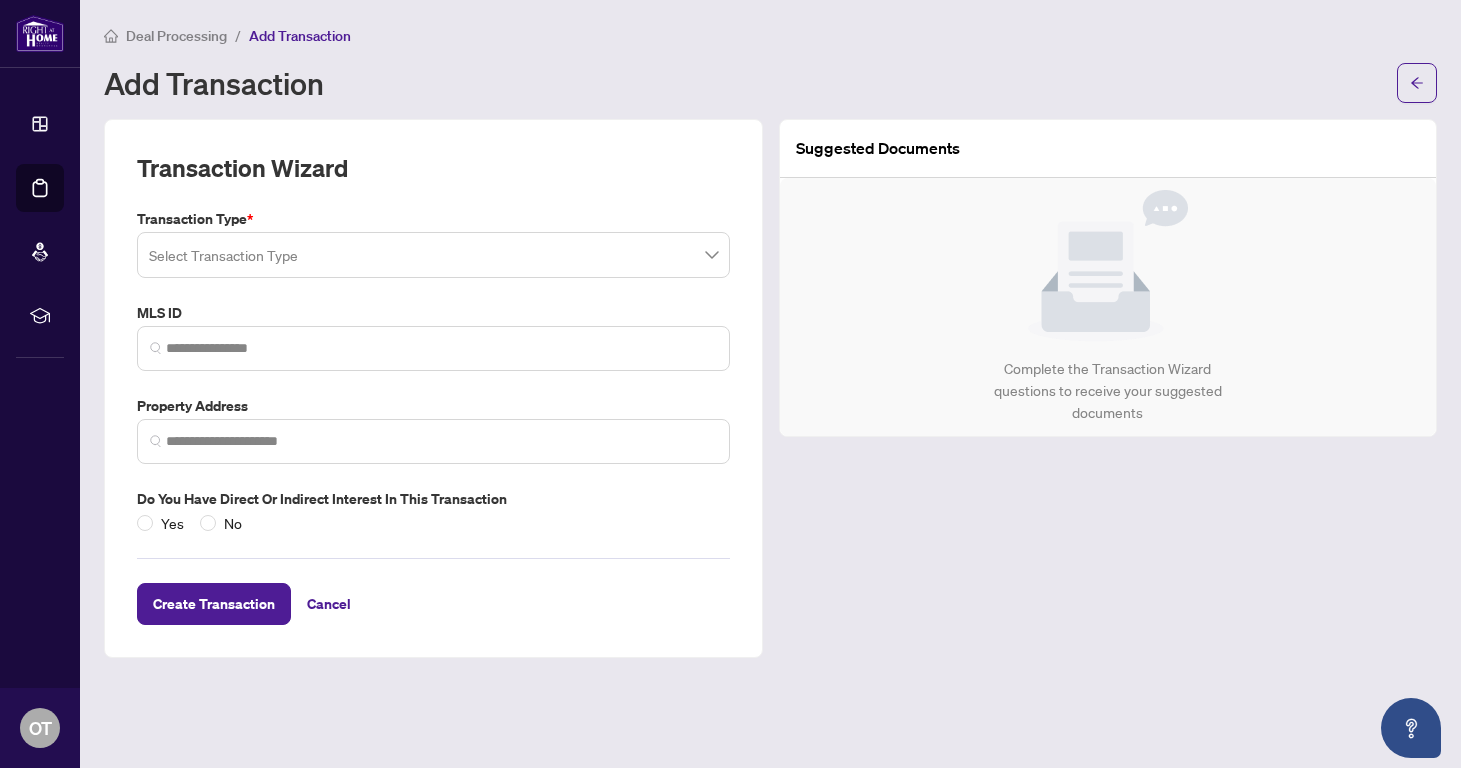click at bounding box center (433, 255) 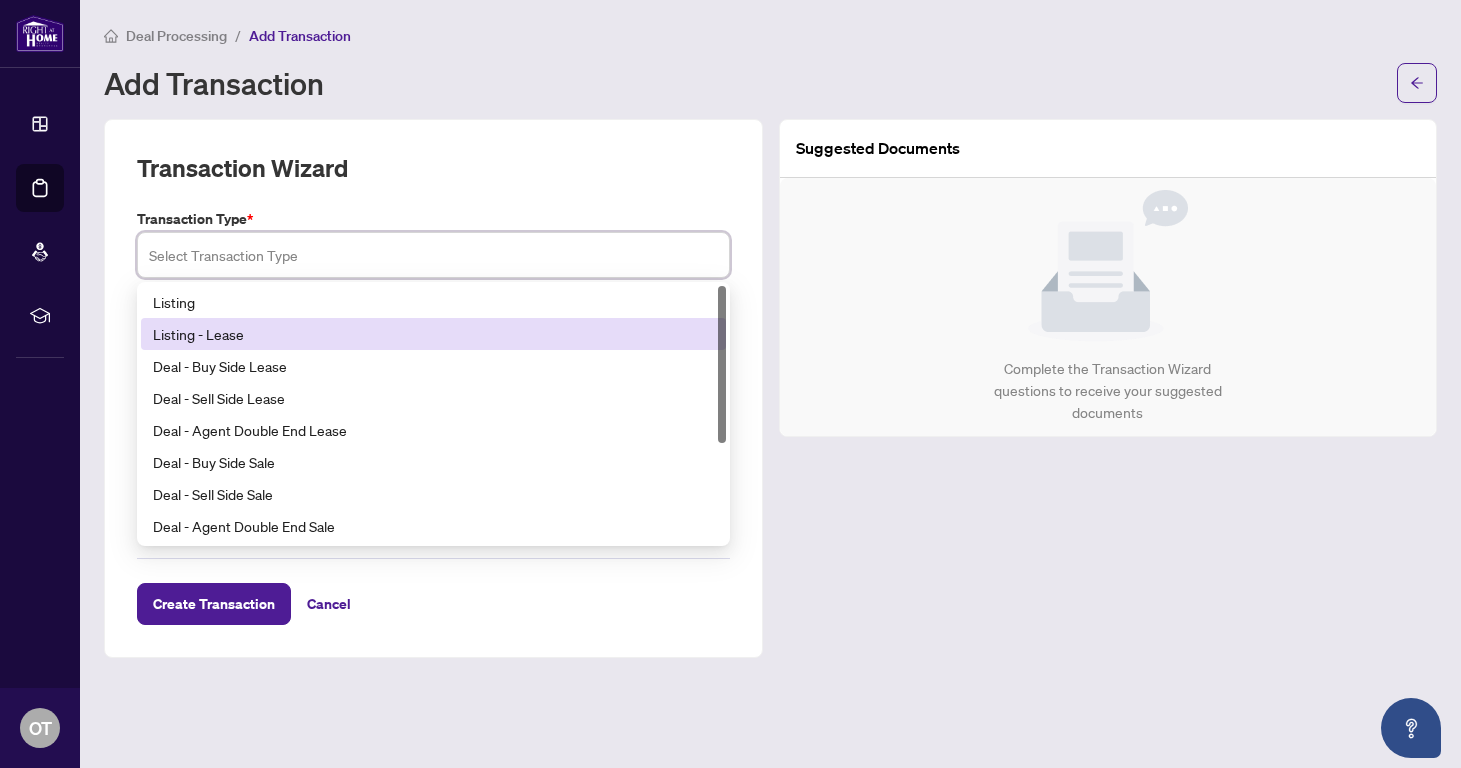 click on "Listing - Lease" at bounding box center [433, 334] 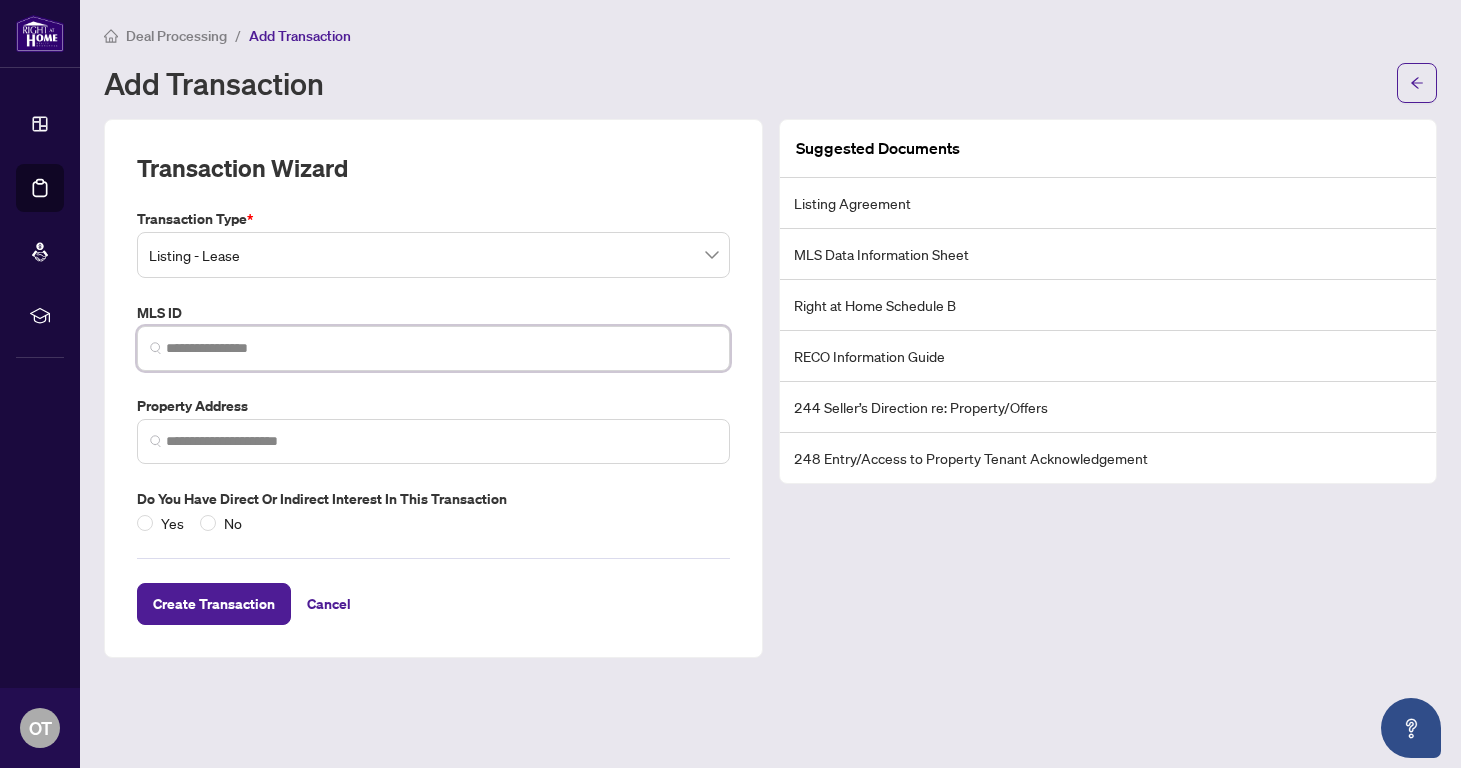 click at bounding box center [441, 348] 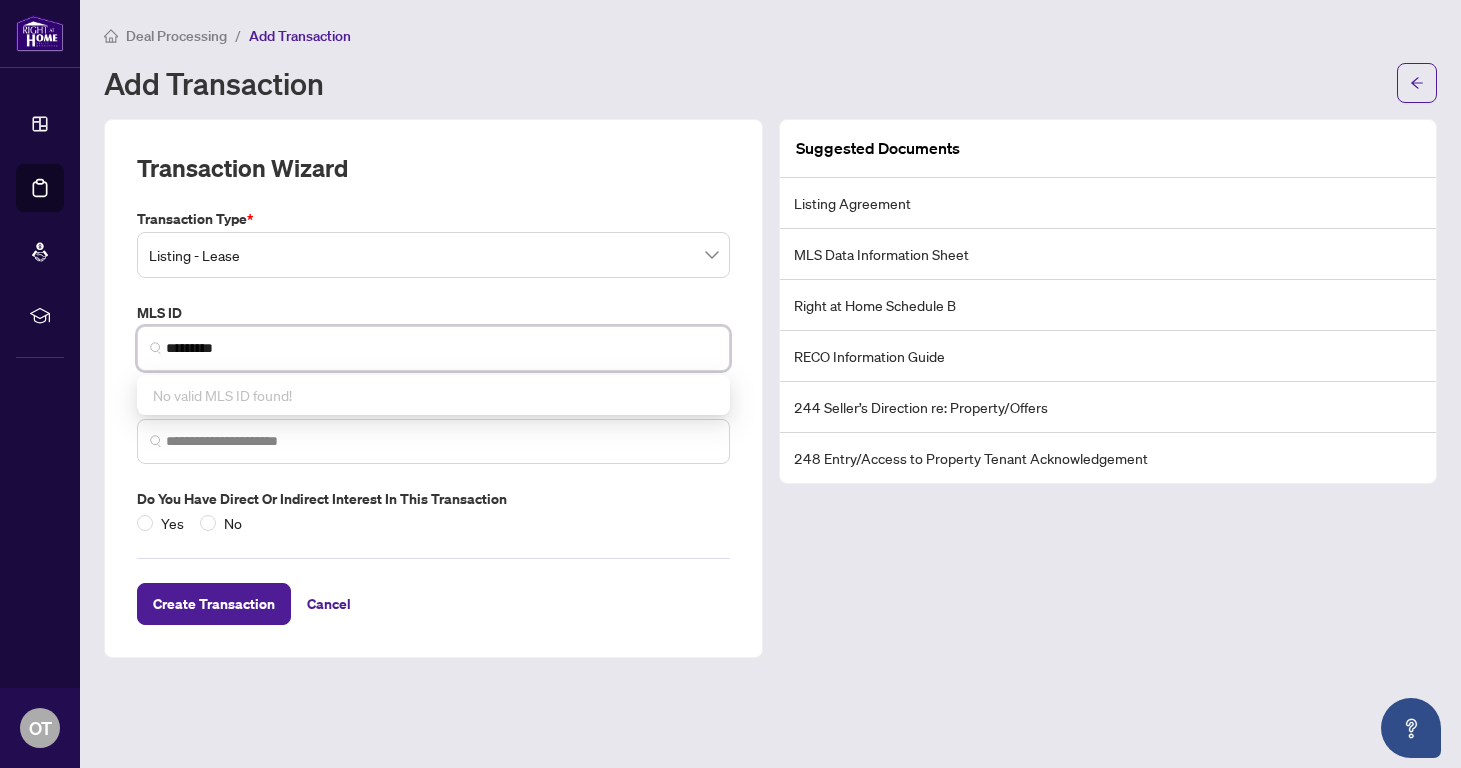 type on "*********" 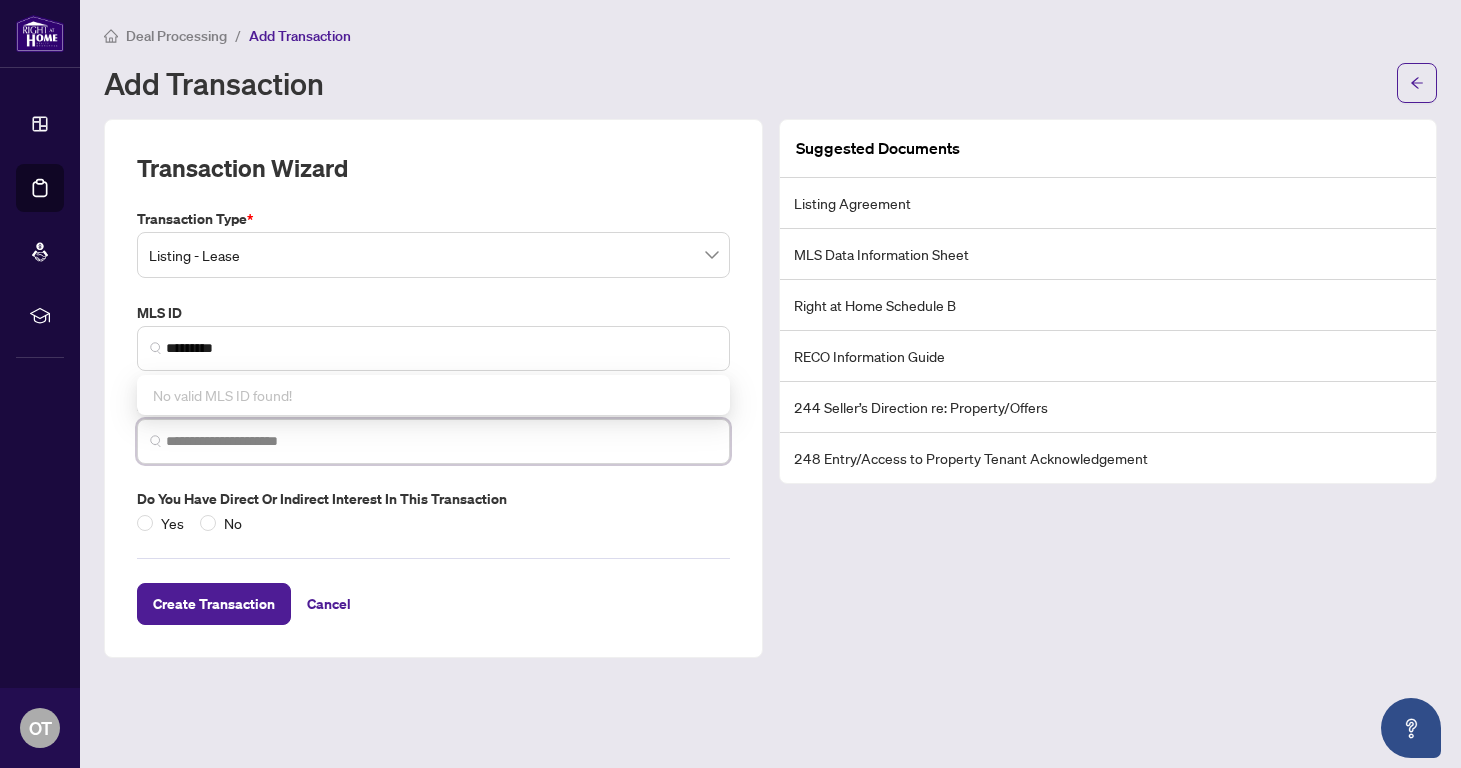 click at bounding box center [441, 441] 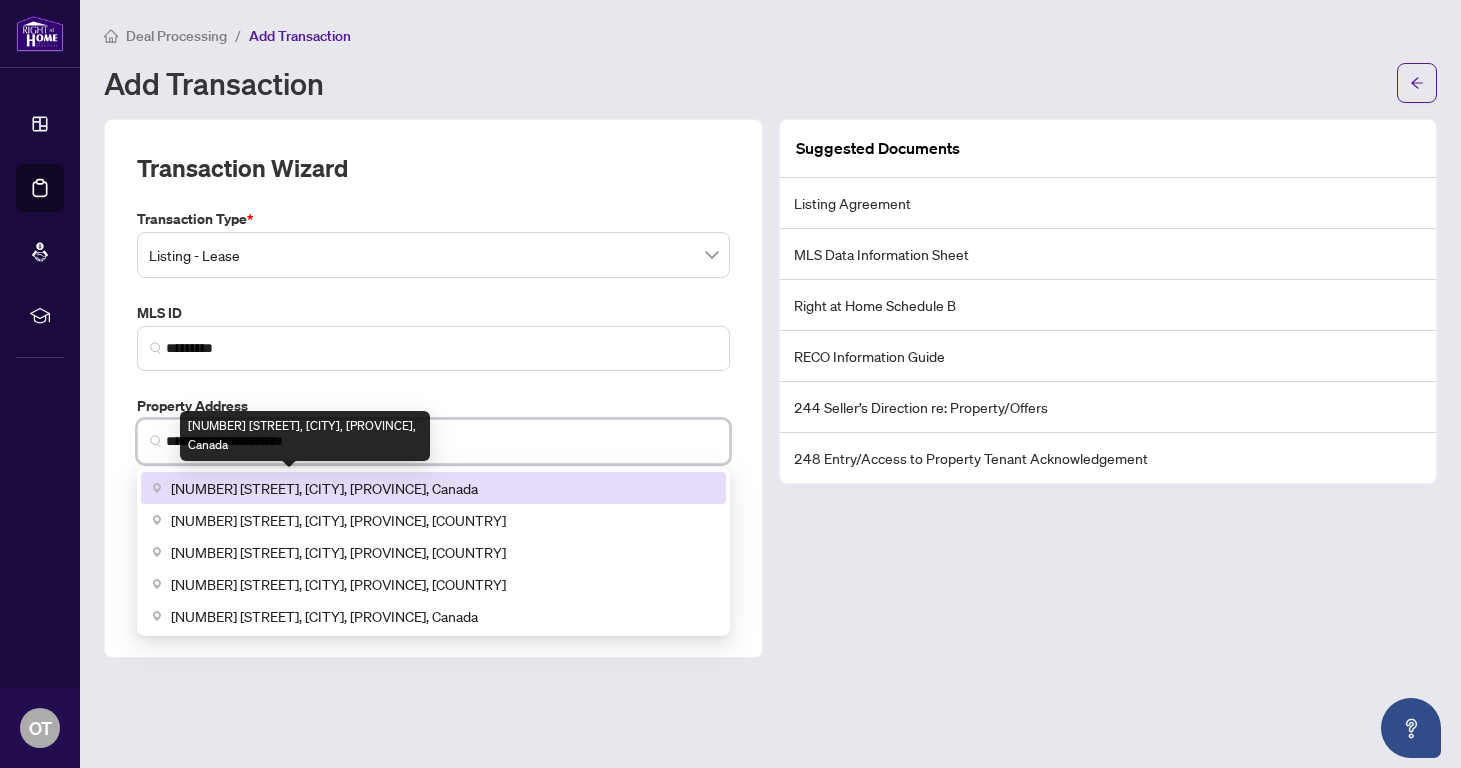 click on "[NUMBER] [STREET], [CITY], [PROVINCE], Canada" at bounding box center (324, 488) 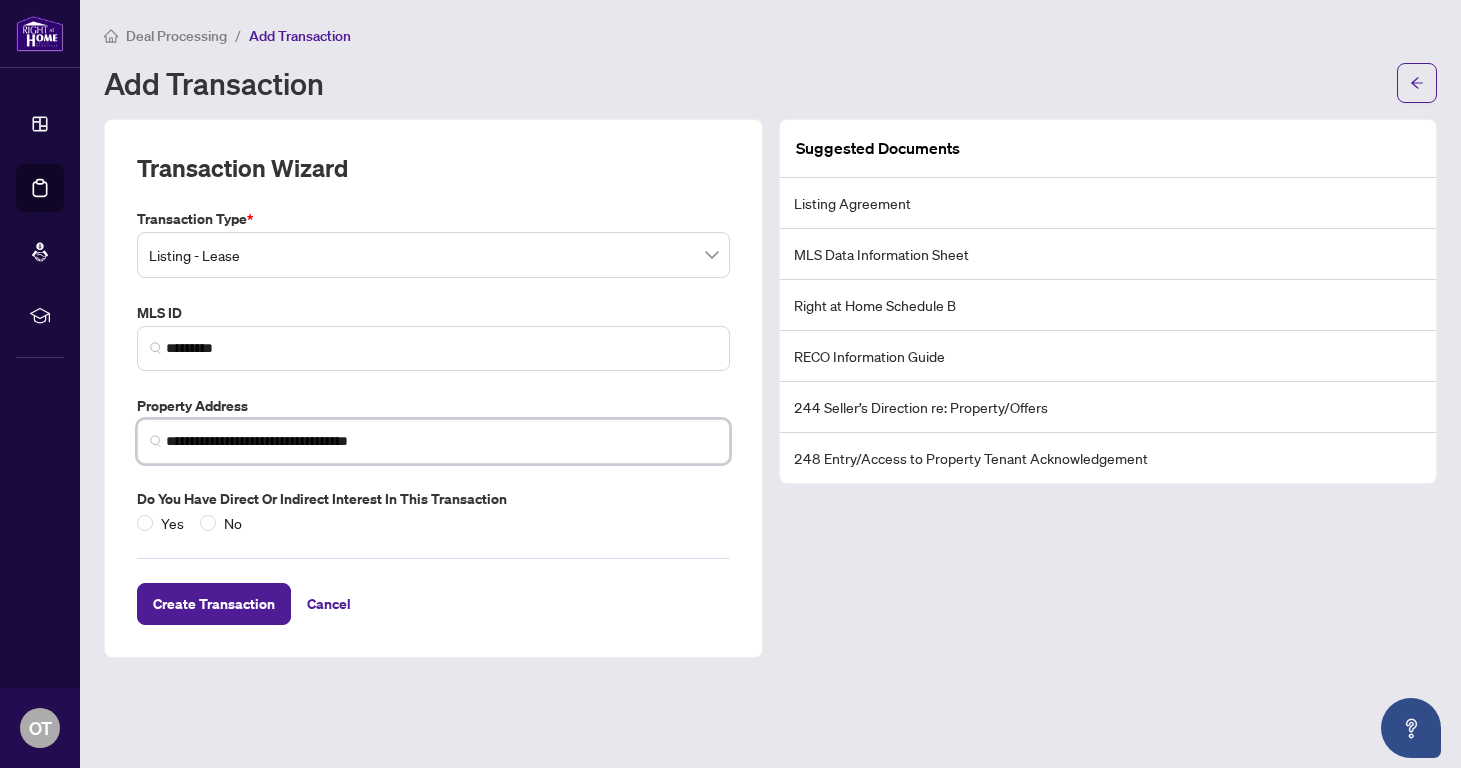 click on "**********" at bounding box center [441, 441] 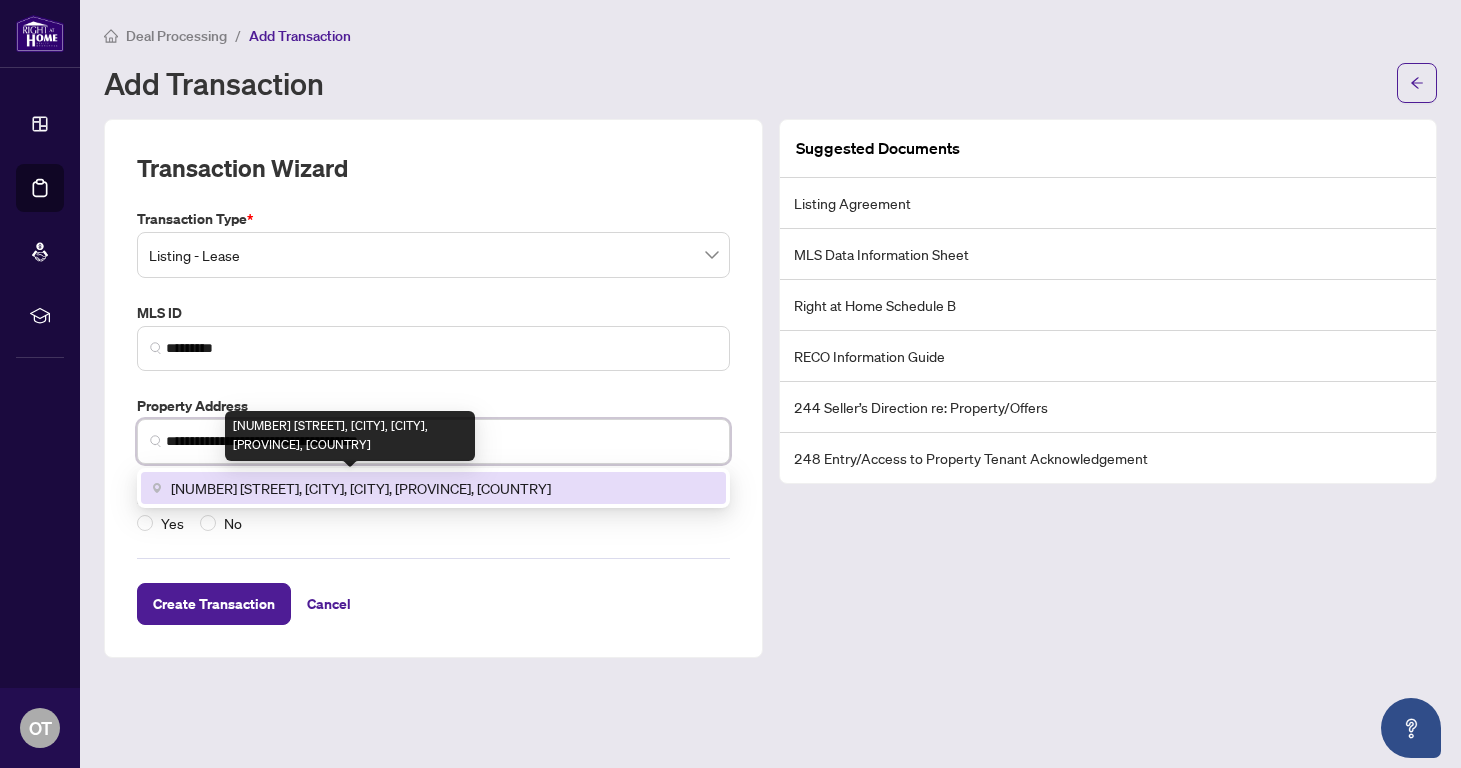 click on "[NUMBER] [STREET], [CITY], [CITY], [PROVINCE], [COUNTRY]" at bounding box center (361, 488) 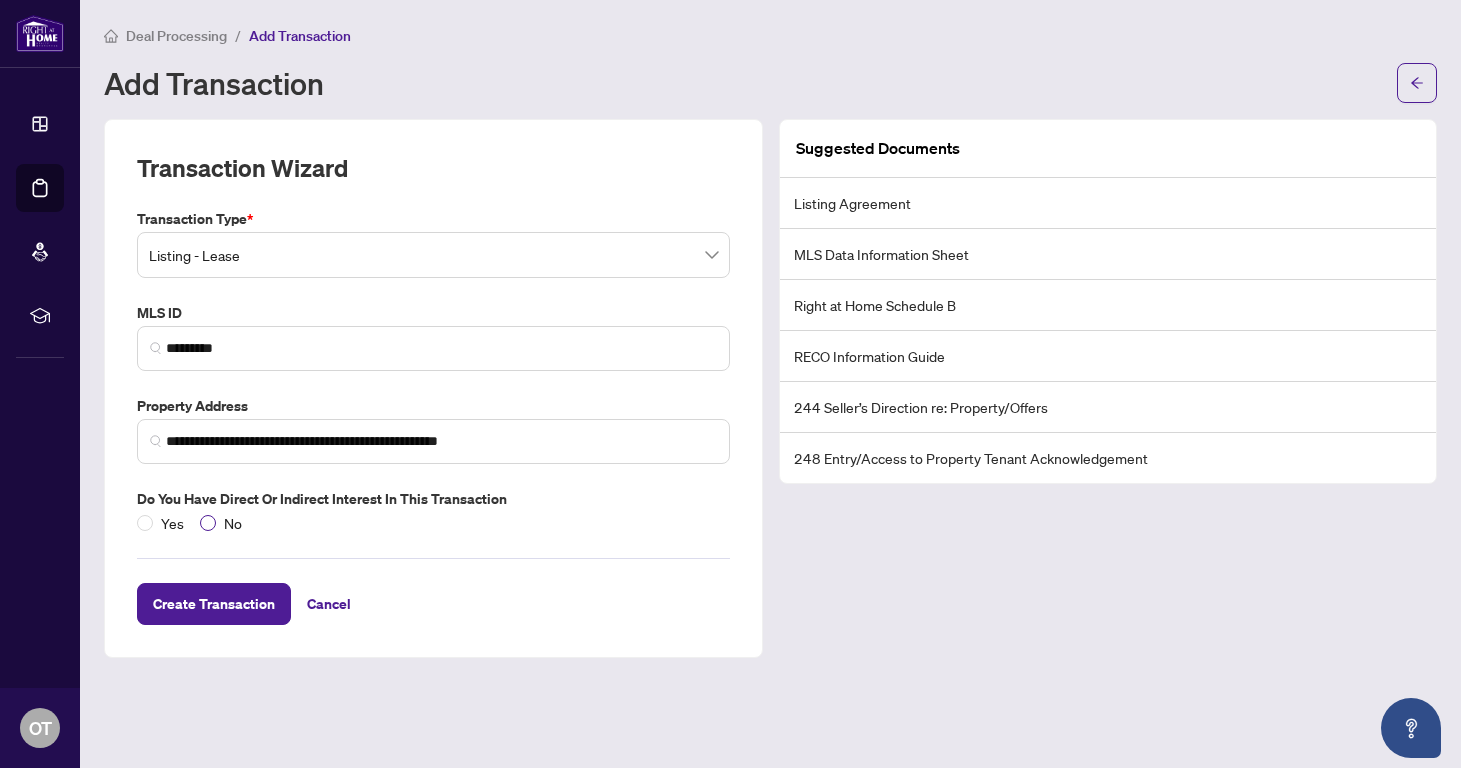 click on "No" at bounding box center [233, 523] 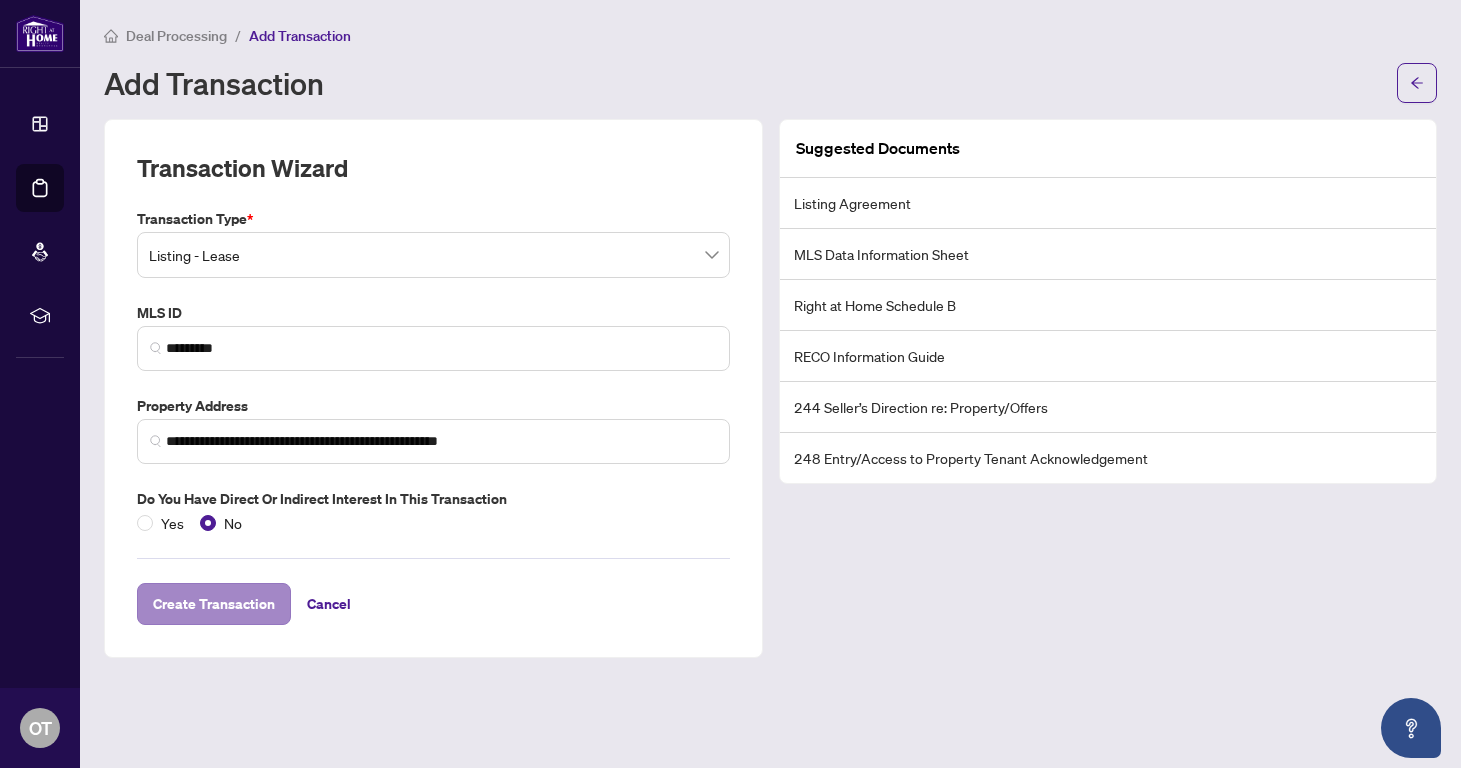 click on "Create Transaction" at bounding box center (214, 604) 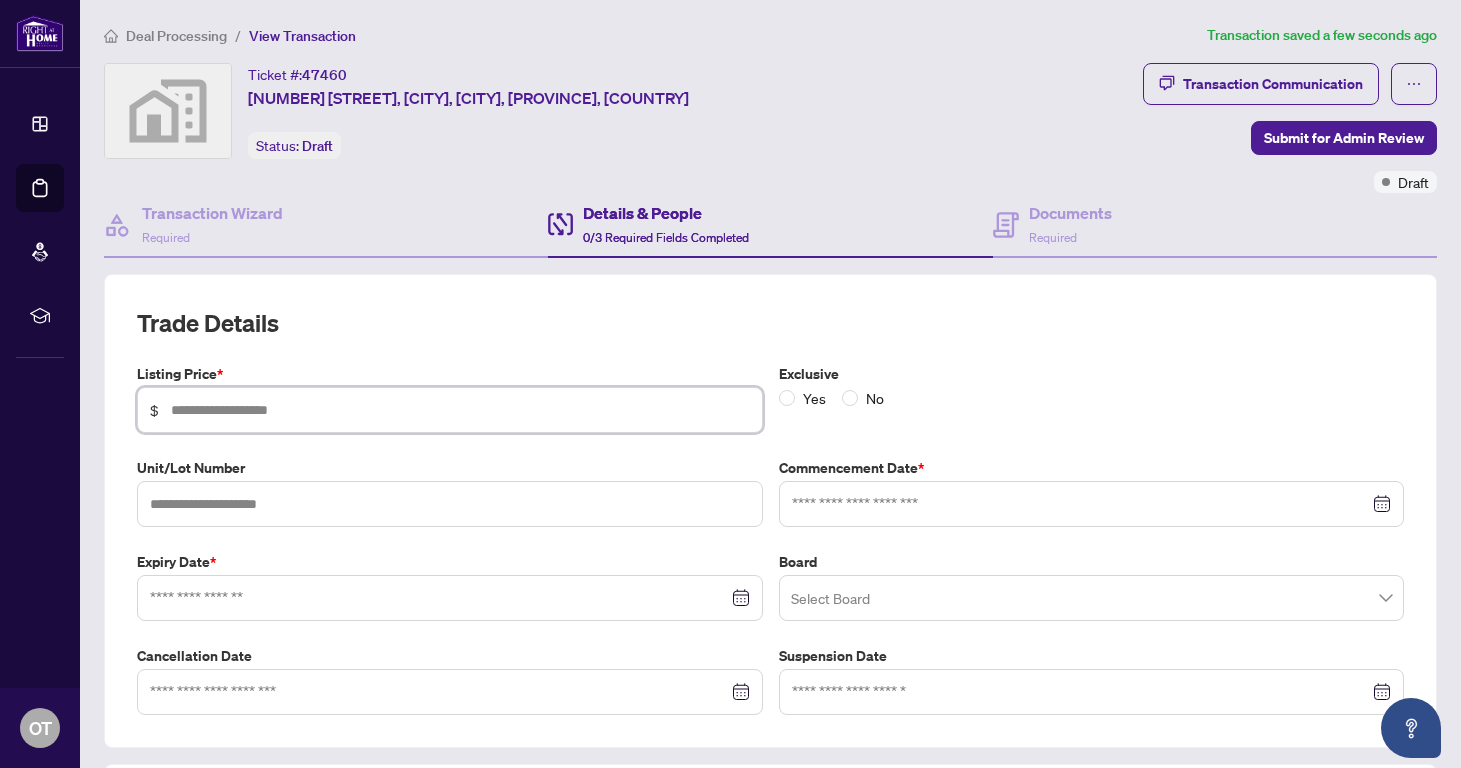 click at bounding box center (460, 410) 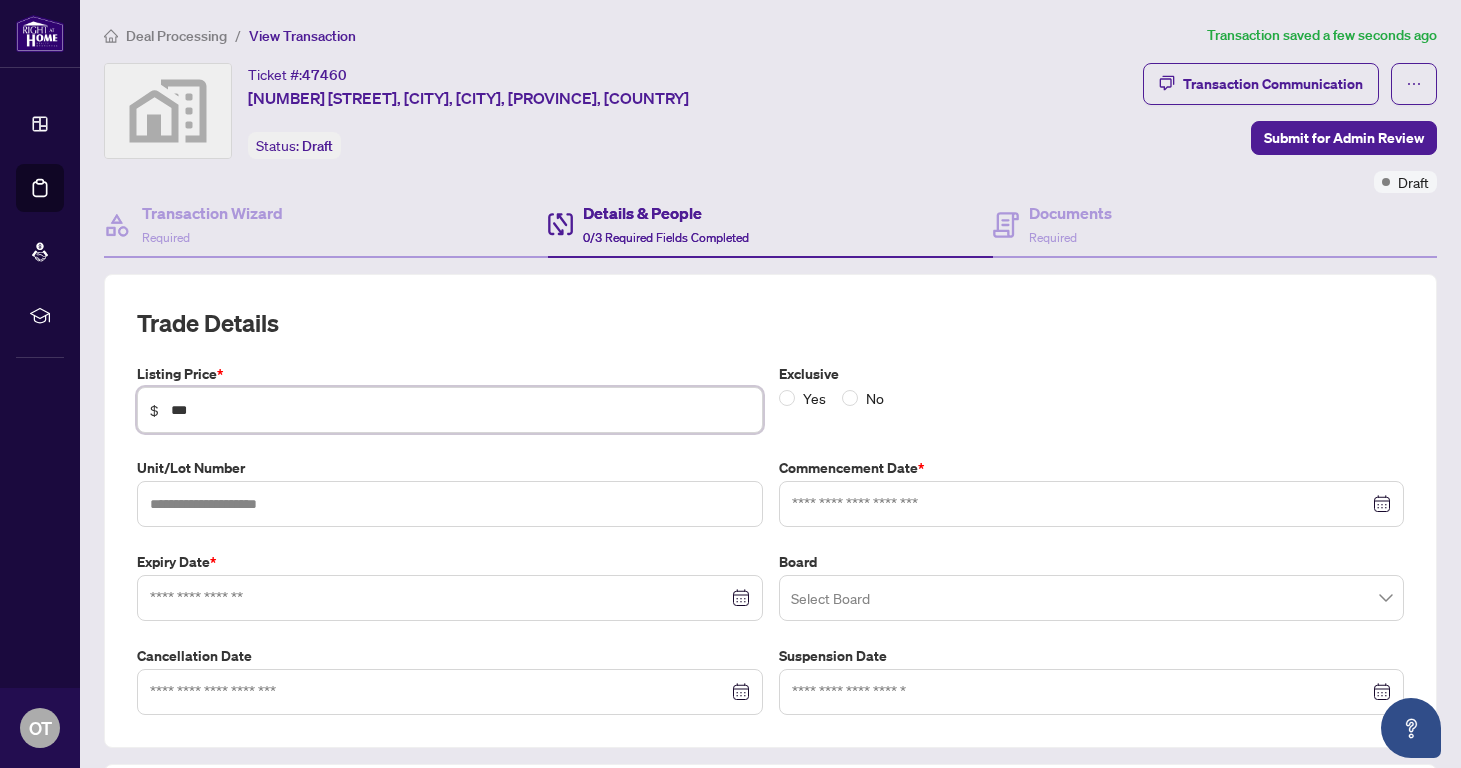 type on "*****" 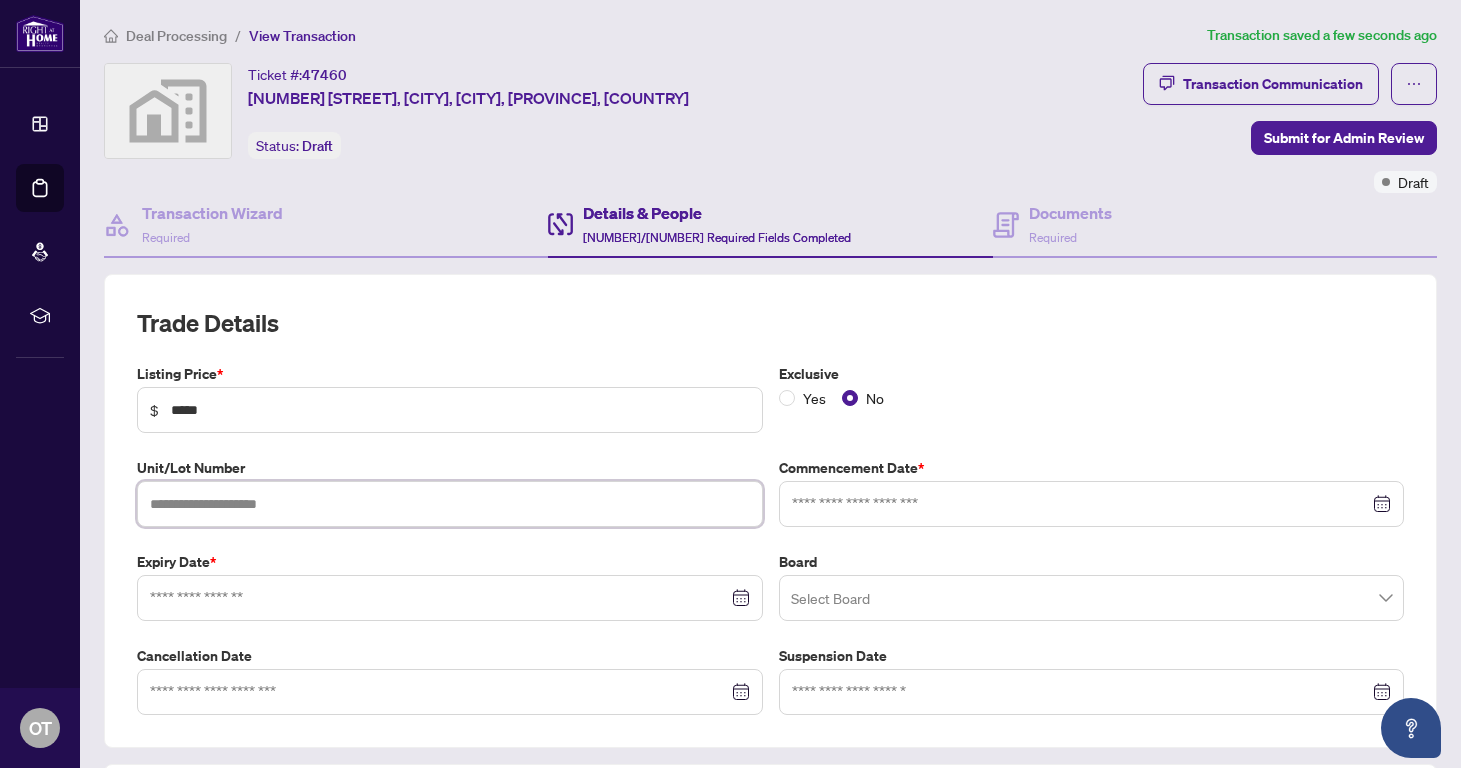 click at bounding box center (450, 504) 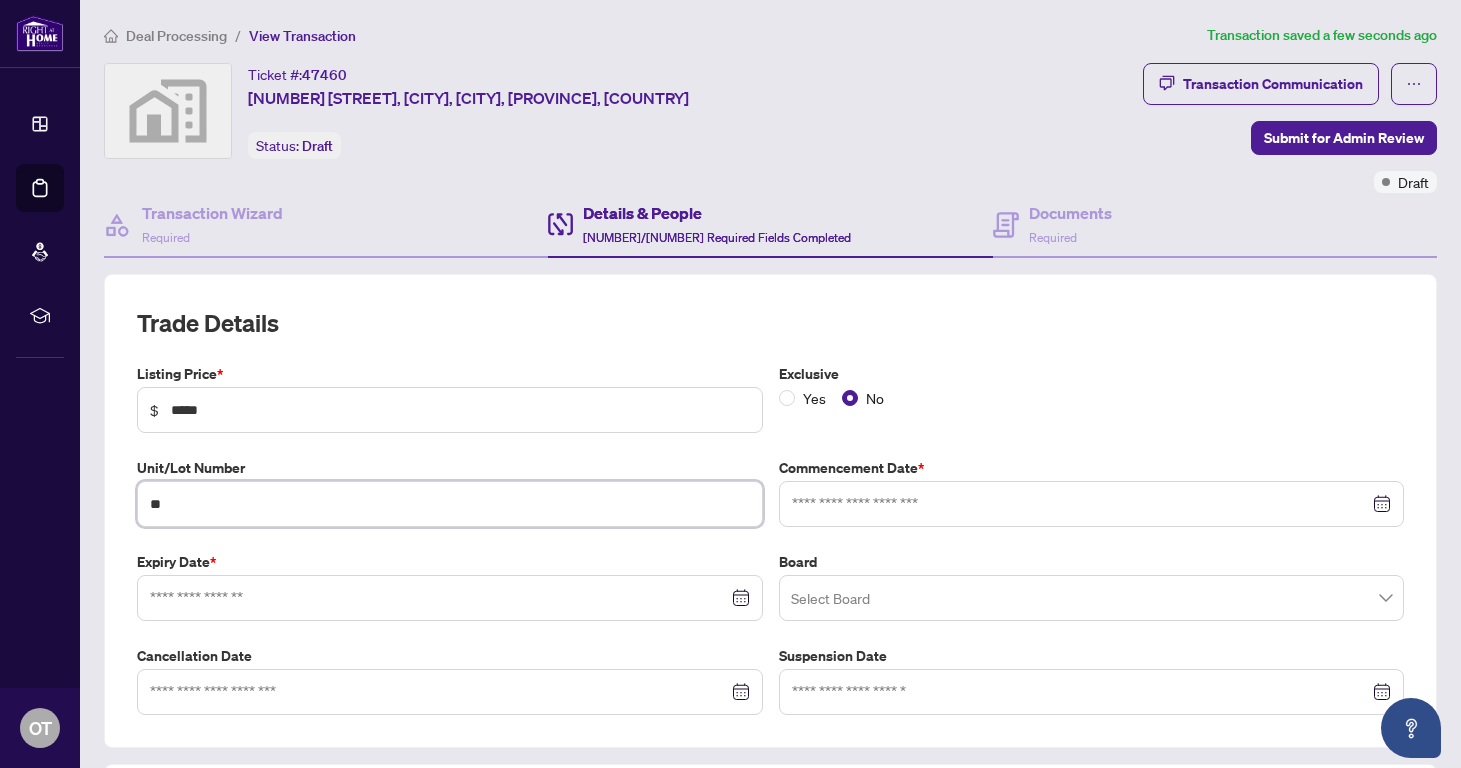 click at bounding box center [1092, 504] 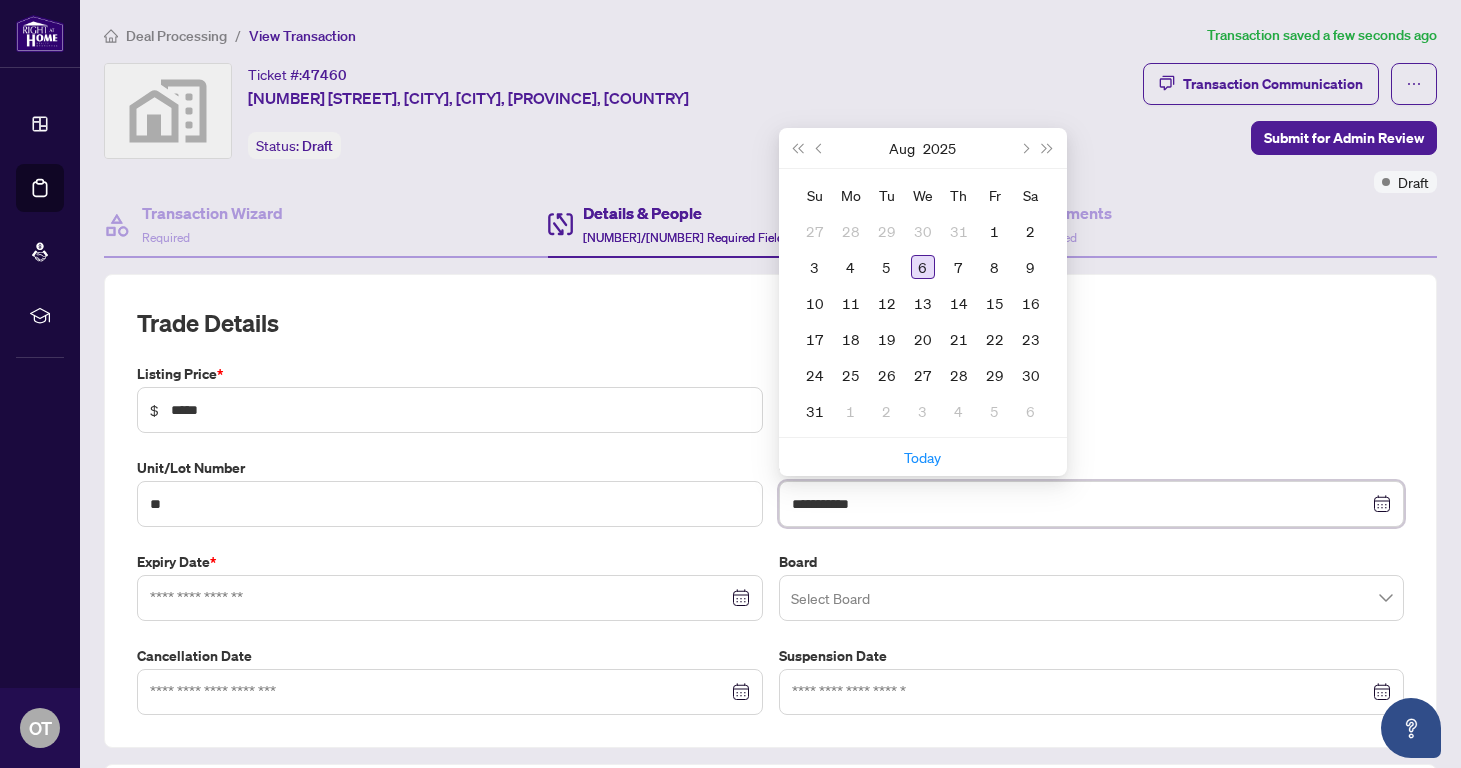type on "**********" 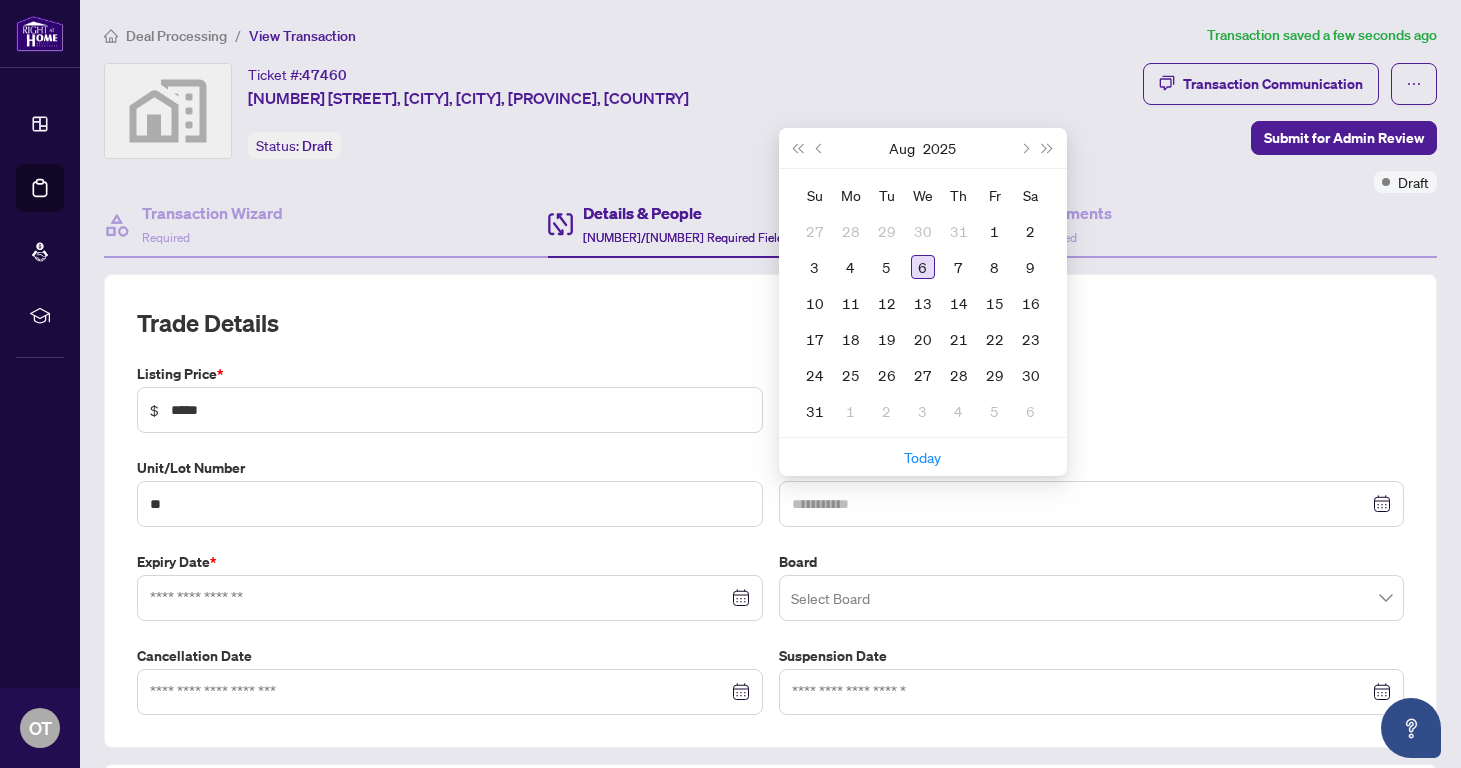 click on "6" at bounding box center [923, 267] 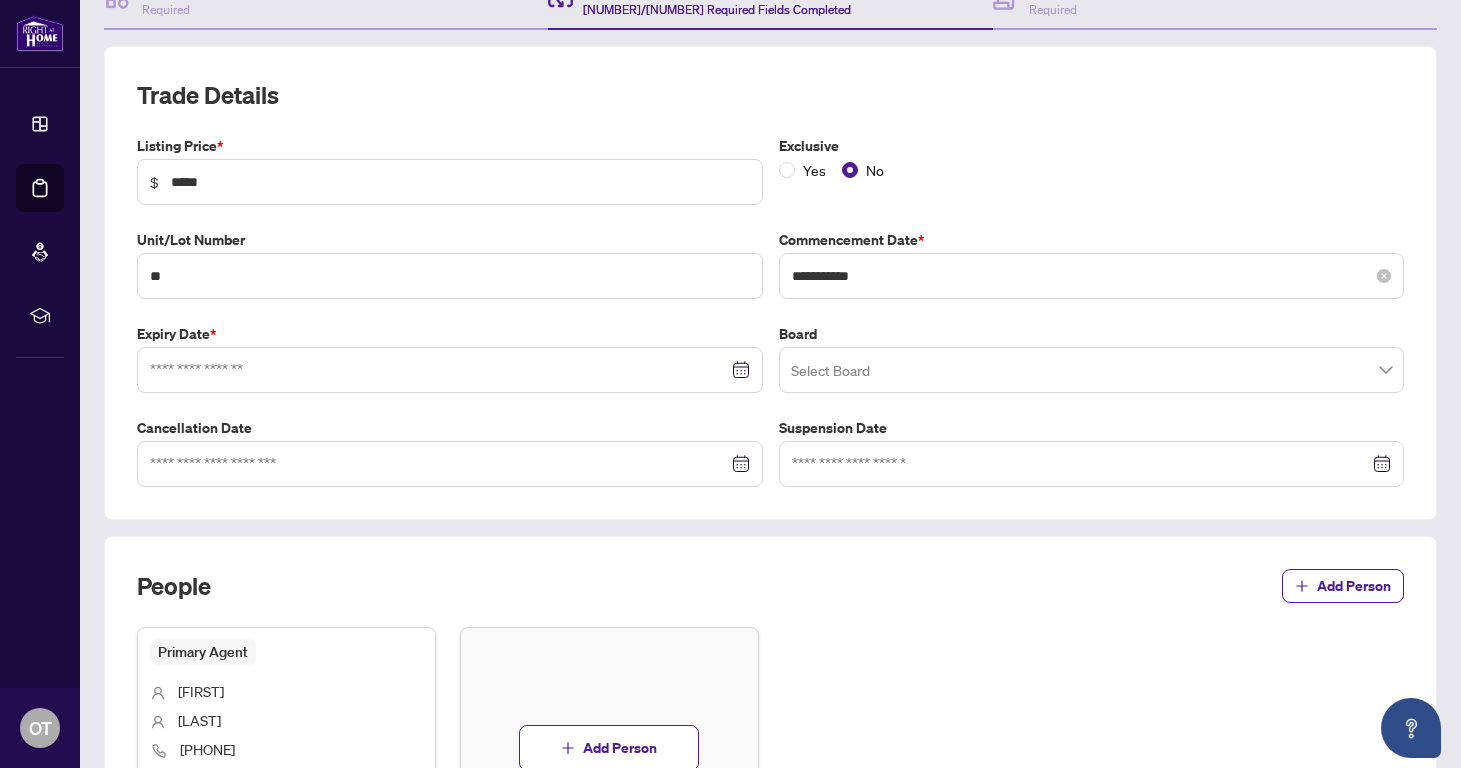 scroll, scrollTop: 279, scrollLeft: 0, axis: vertical 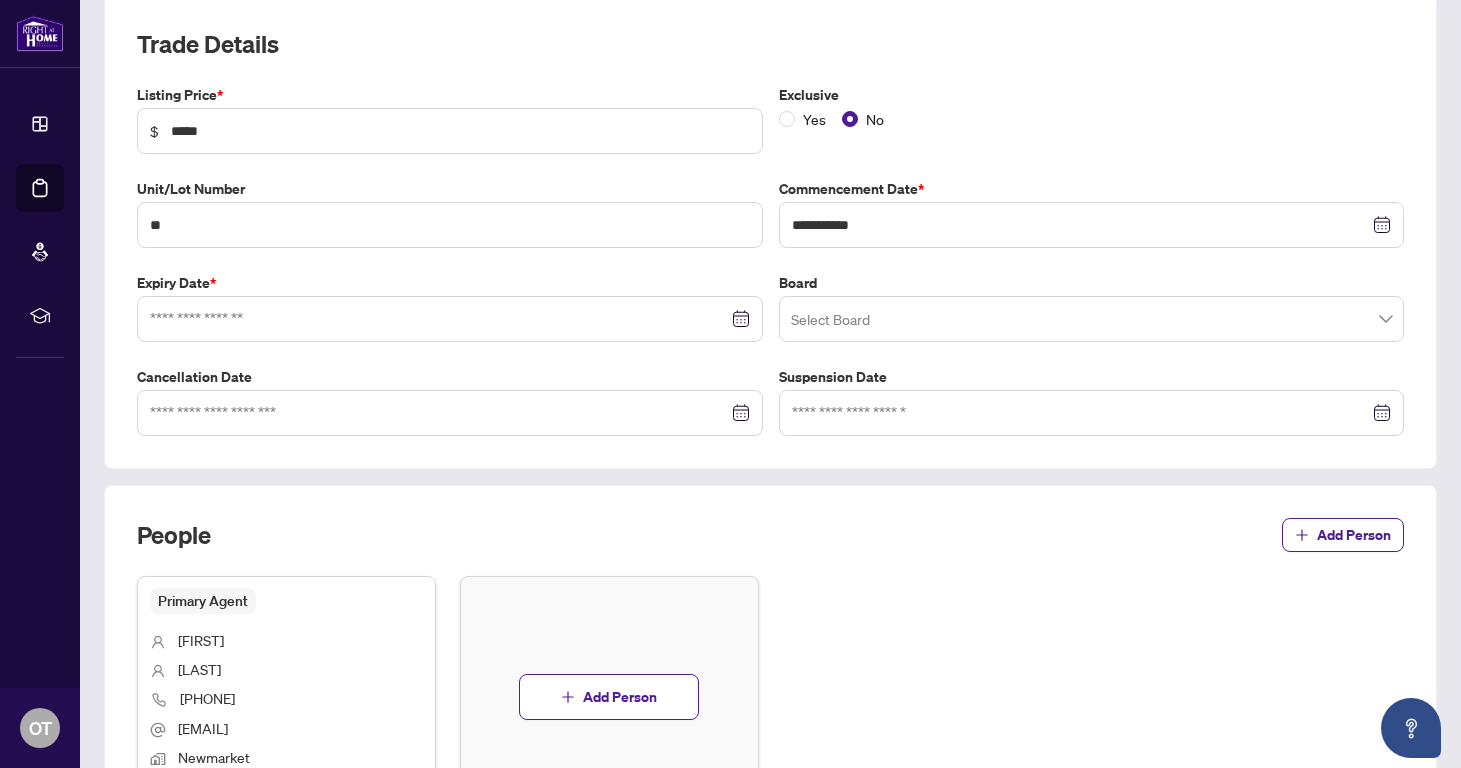 click at bounding box center (450, 319) 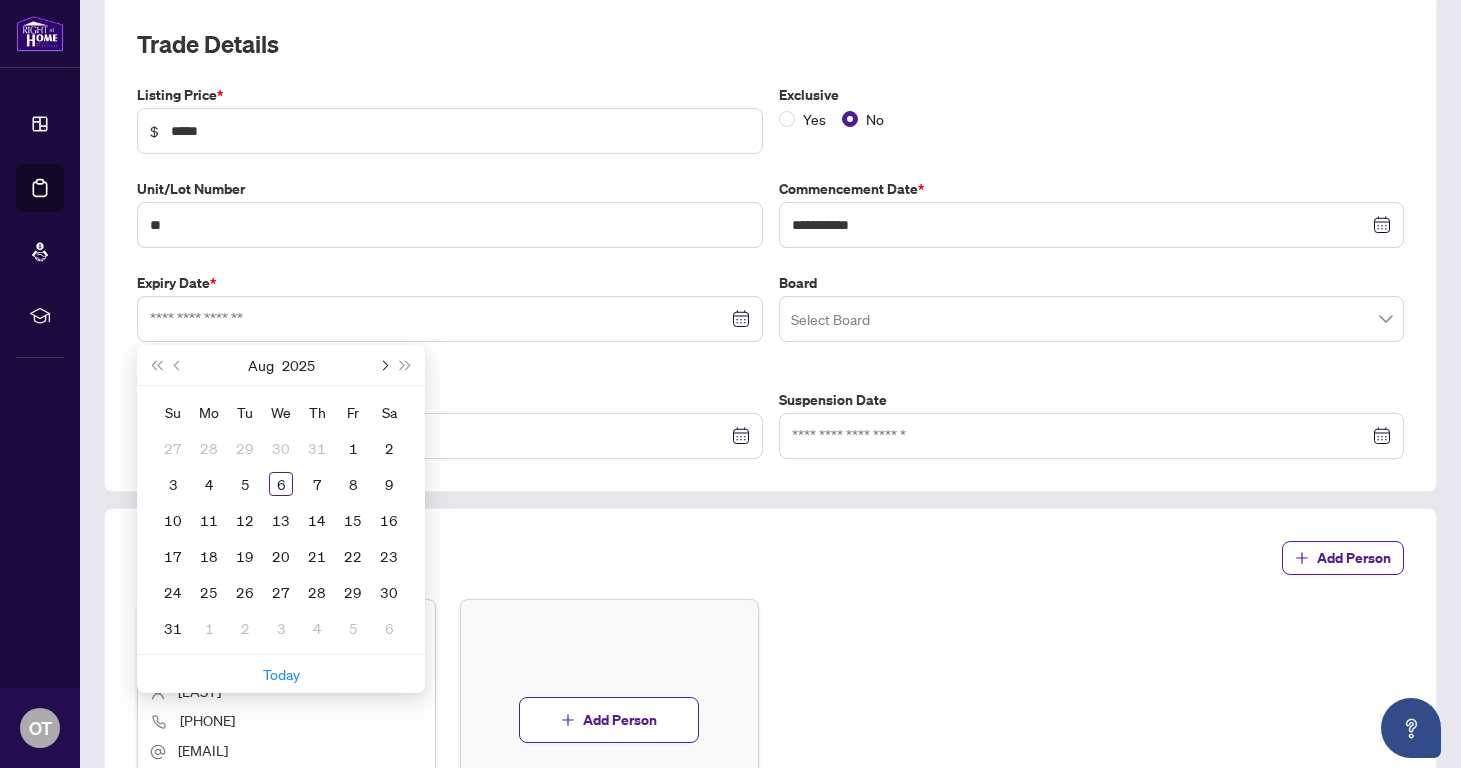 click at bounding box center [383, 365] 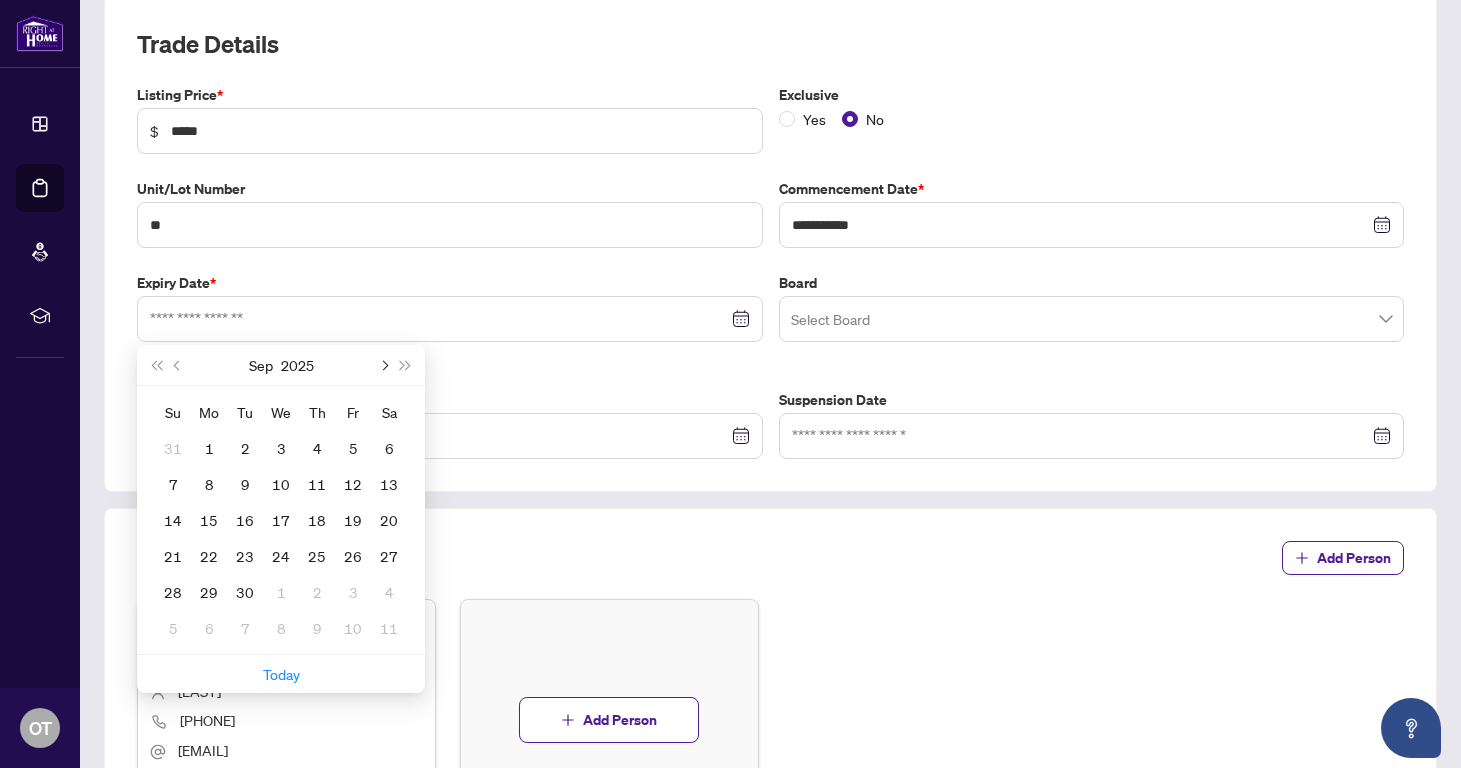 click at bounding box center [383, 365] 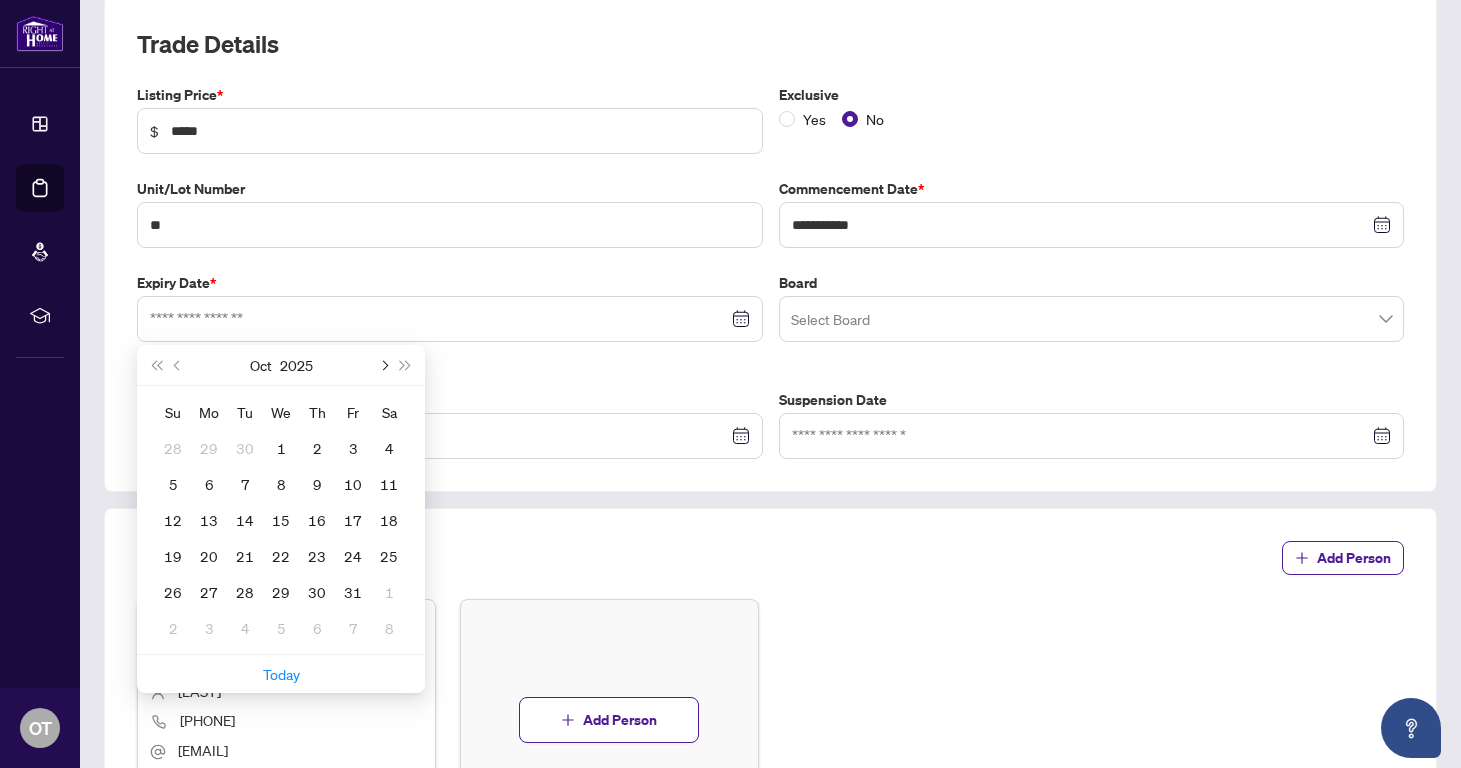click at bounding box center [383, 365] 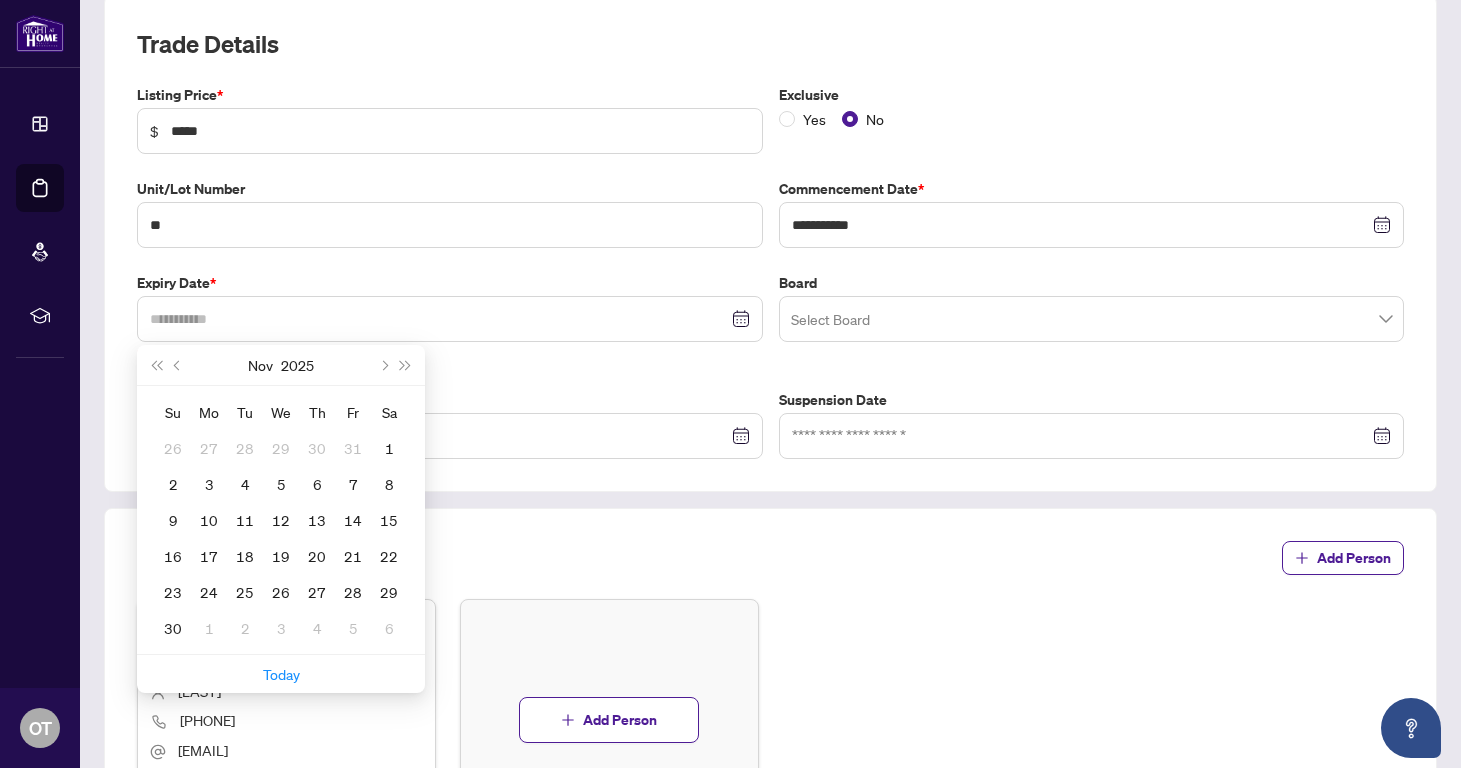 type on "**********" 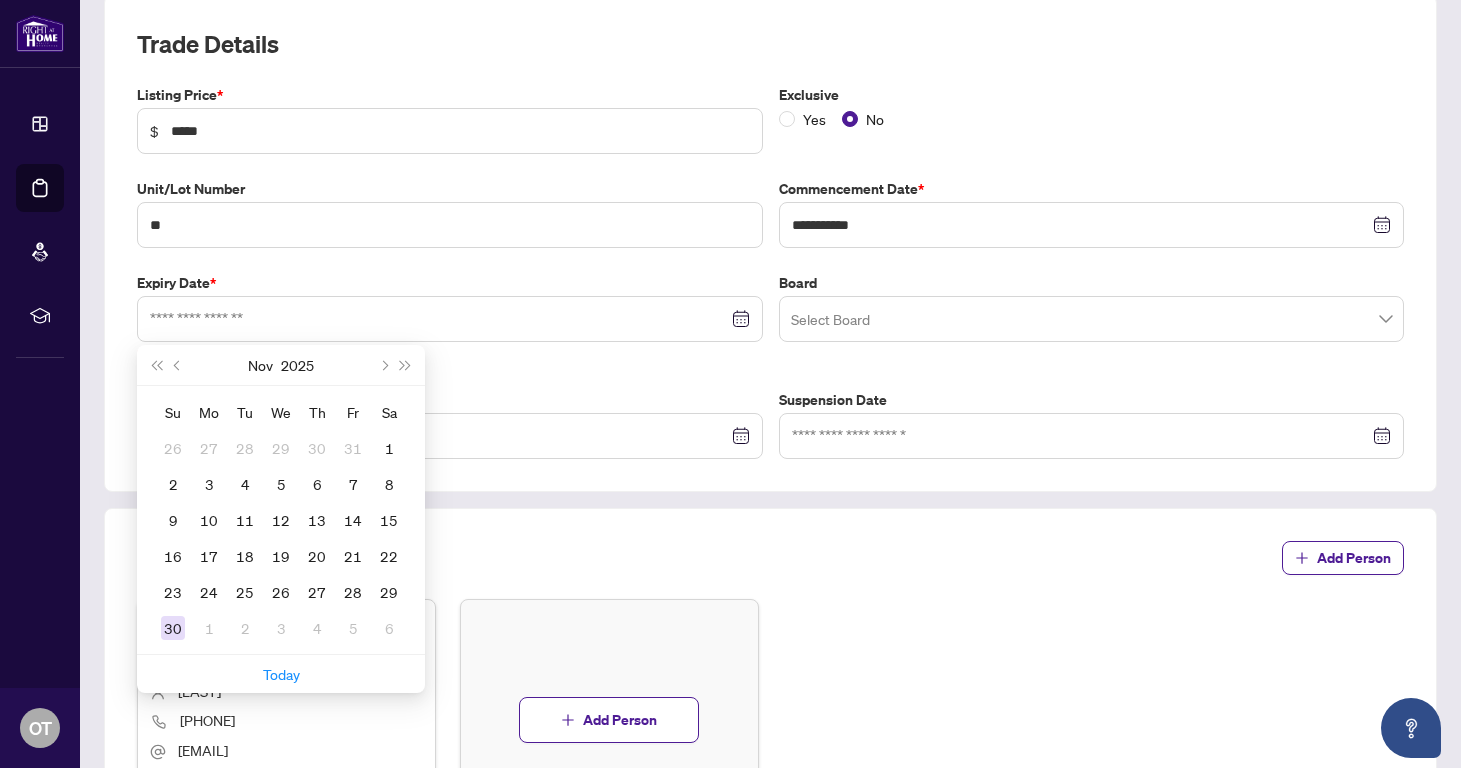 type on "**********" 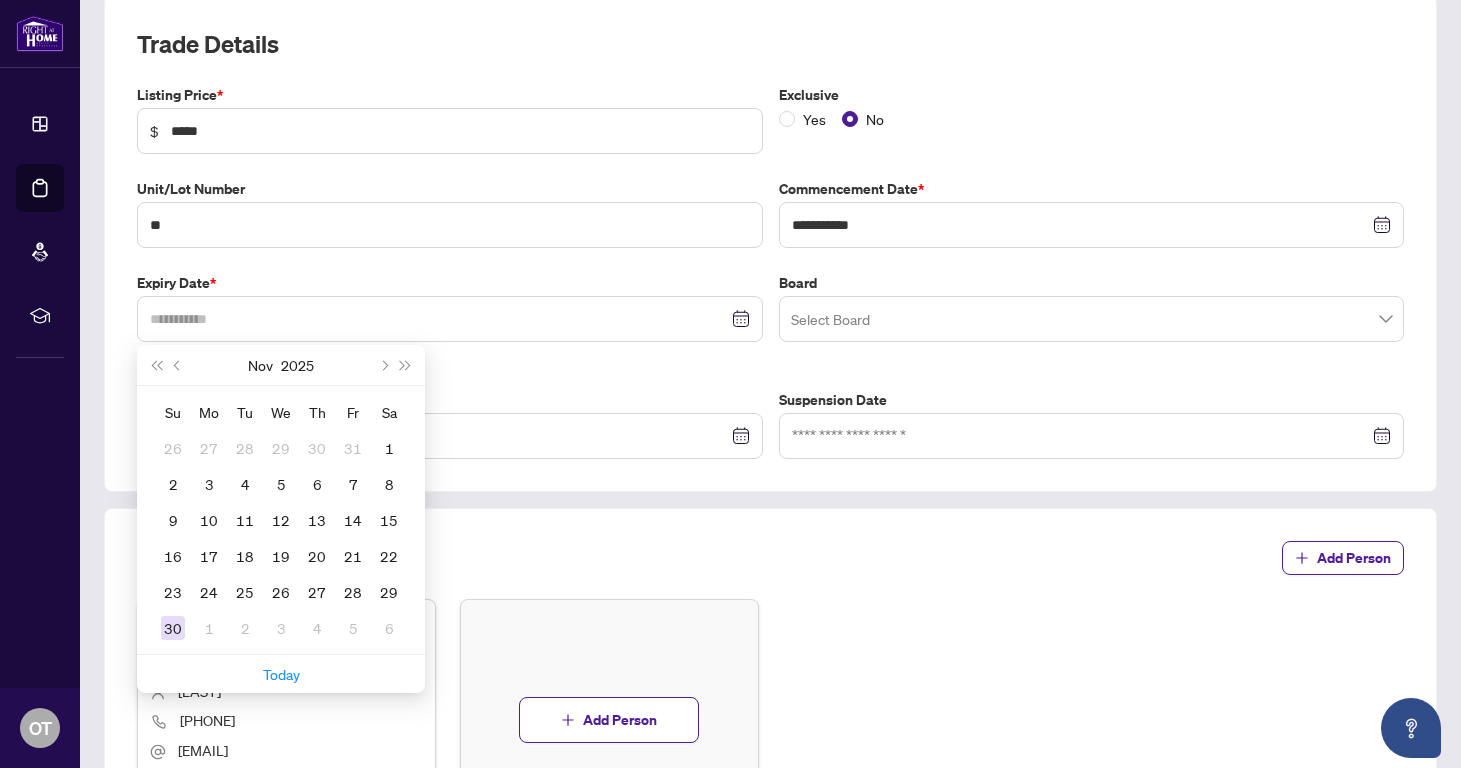 click on "30" at bounding box center (173, 628) 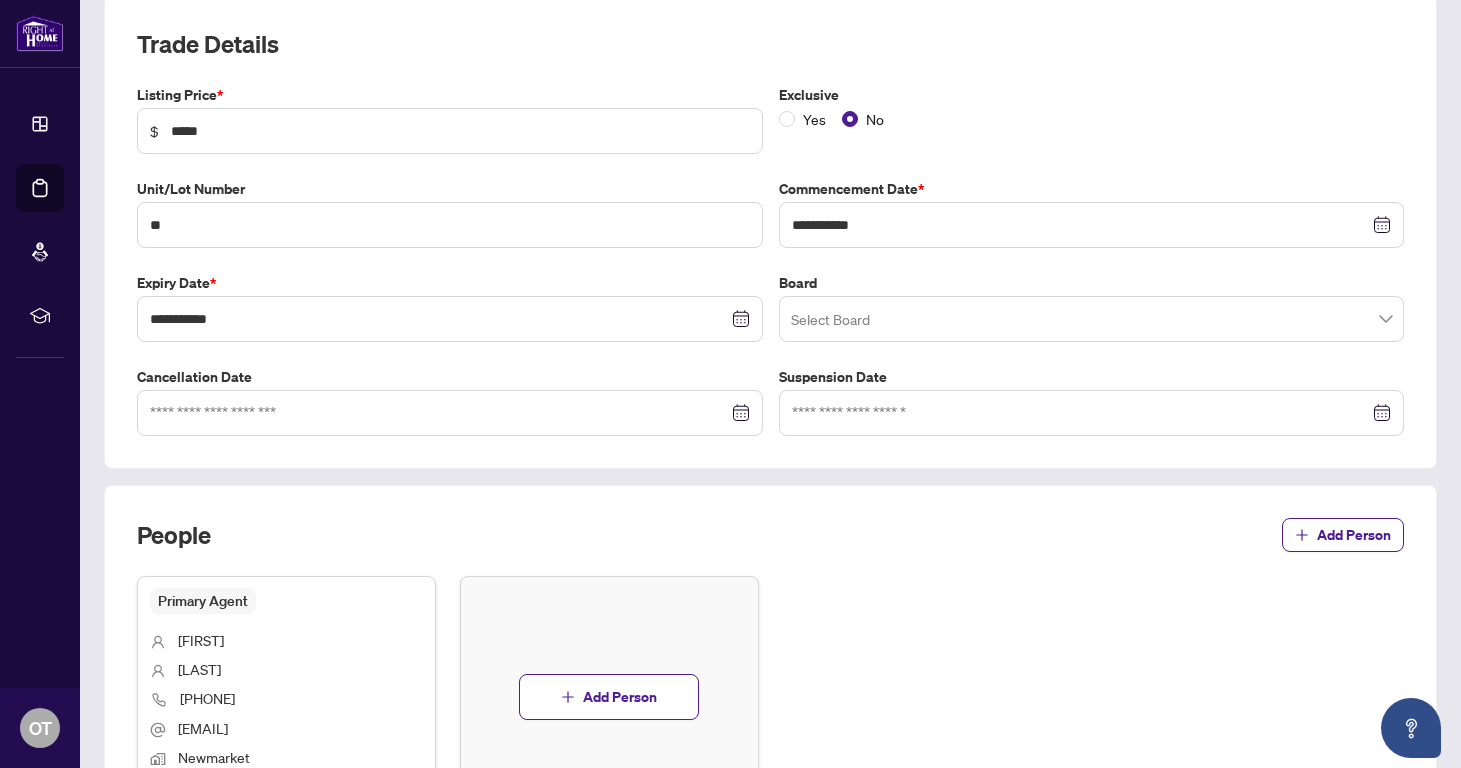 click at bounding box center (1092, 319) 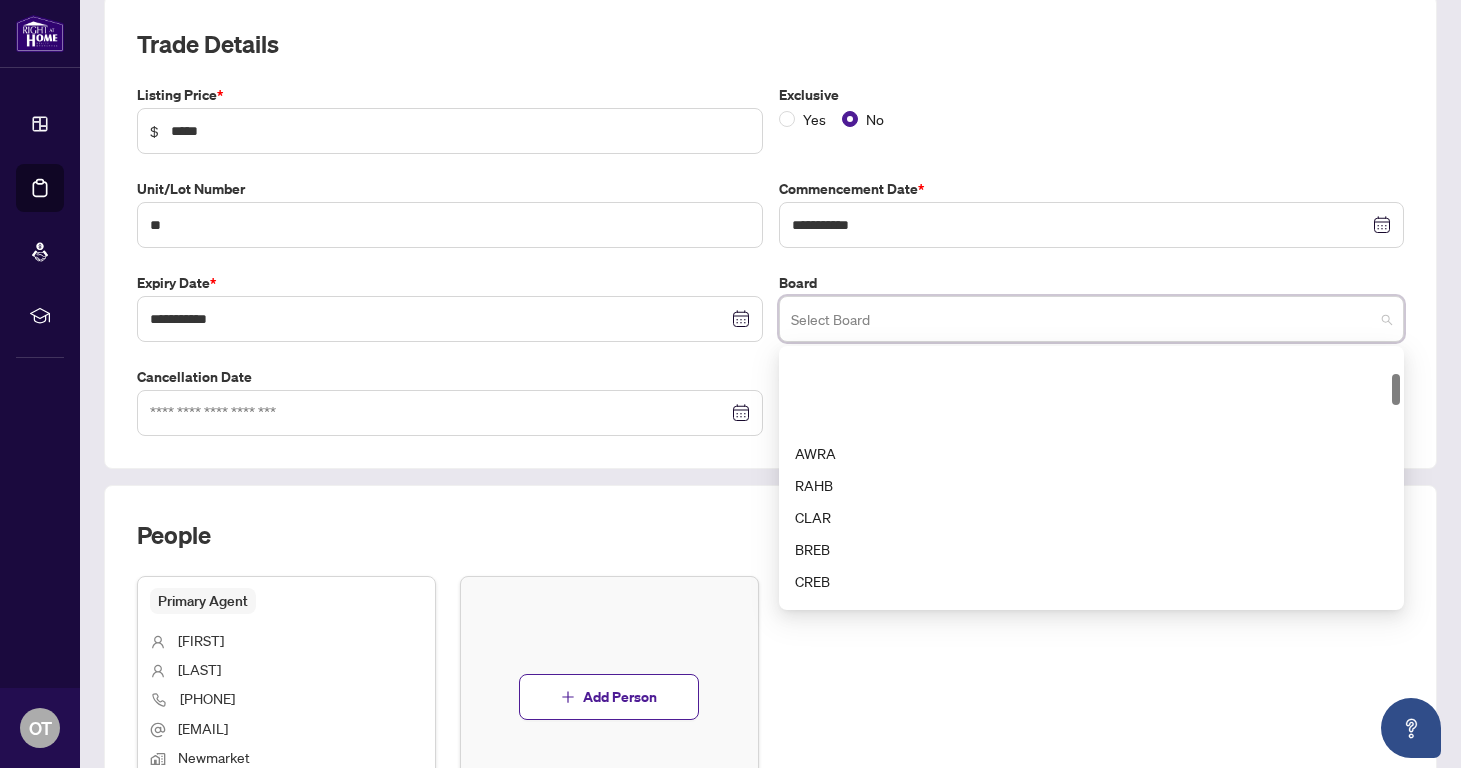 scroll, scrollTop: 0, scrollLeft: 0, axis: both 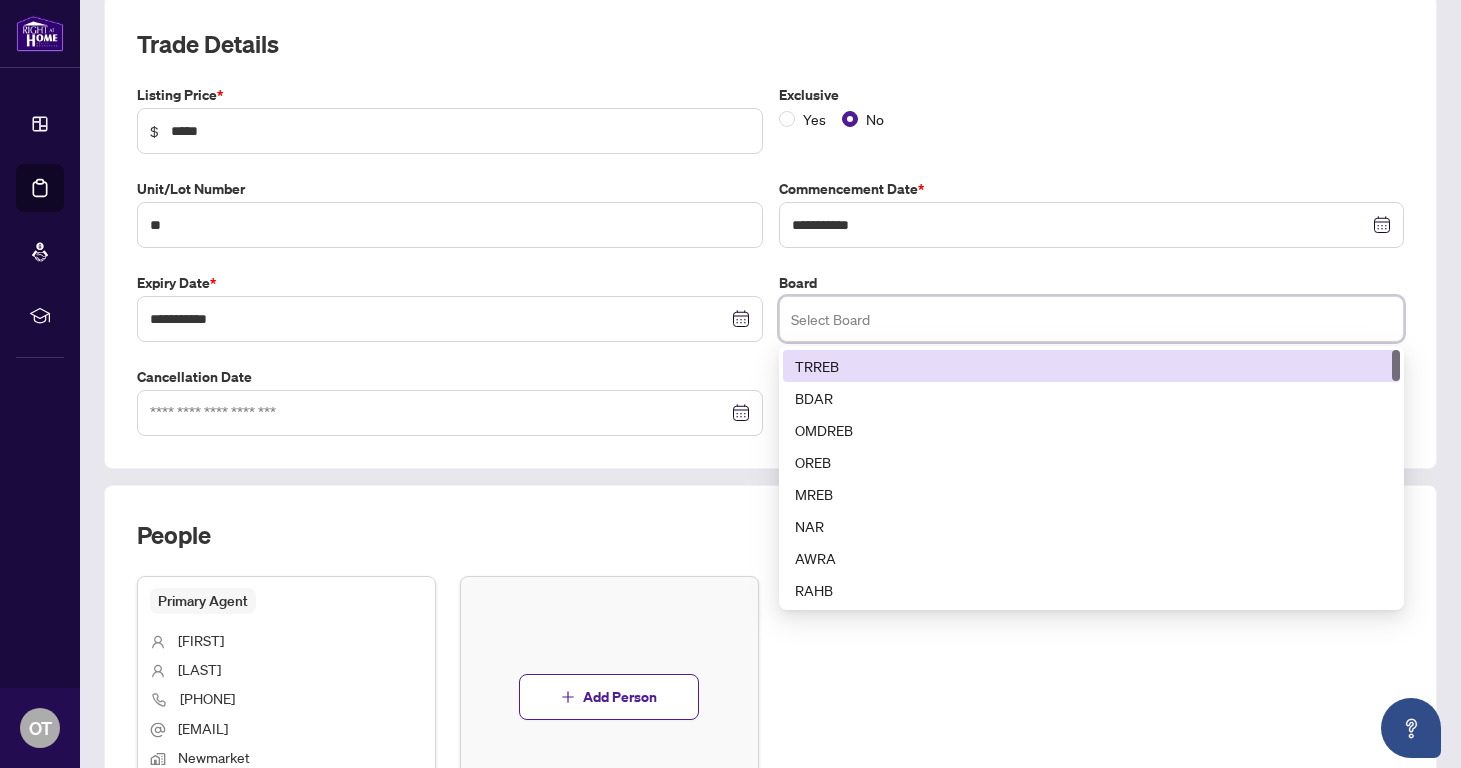 click on "TRREB" at bounding box center (1092, 366) 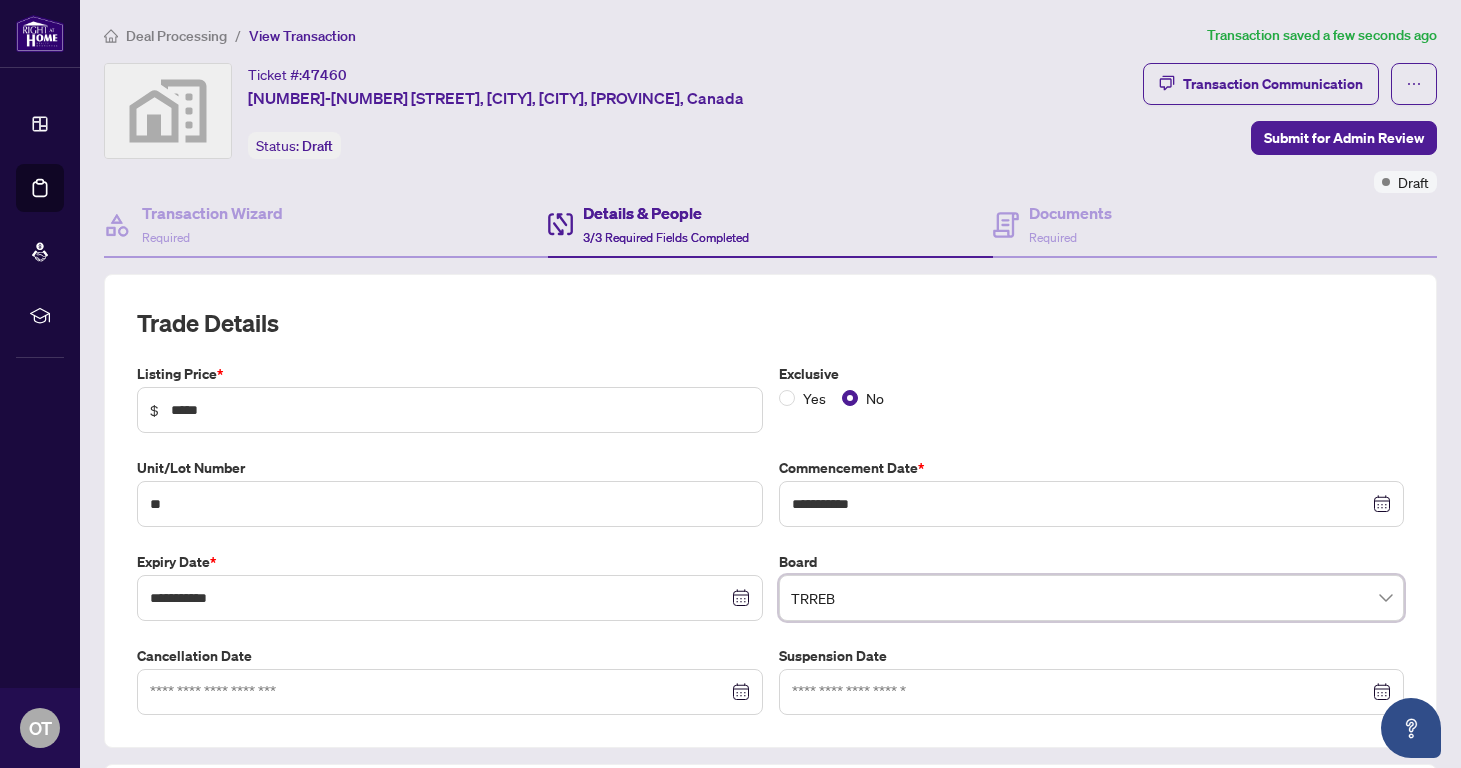 scroll, scrollTop: 0, scrollLeft: 0, axis: both 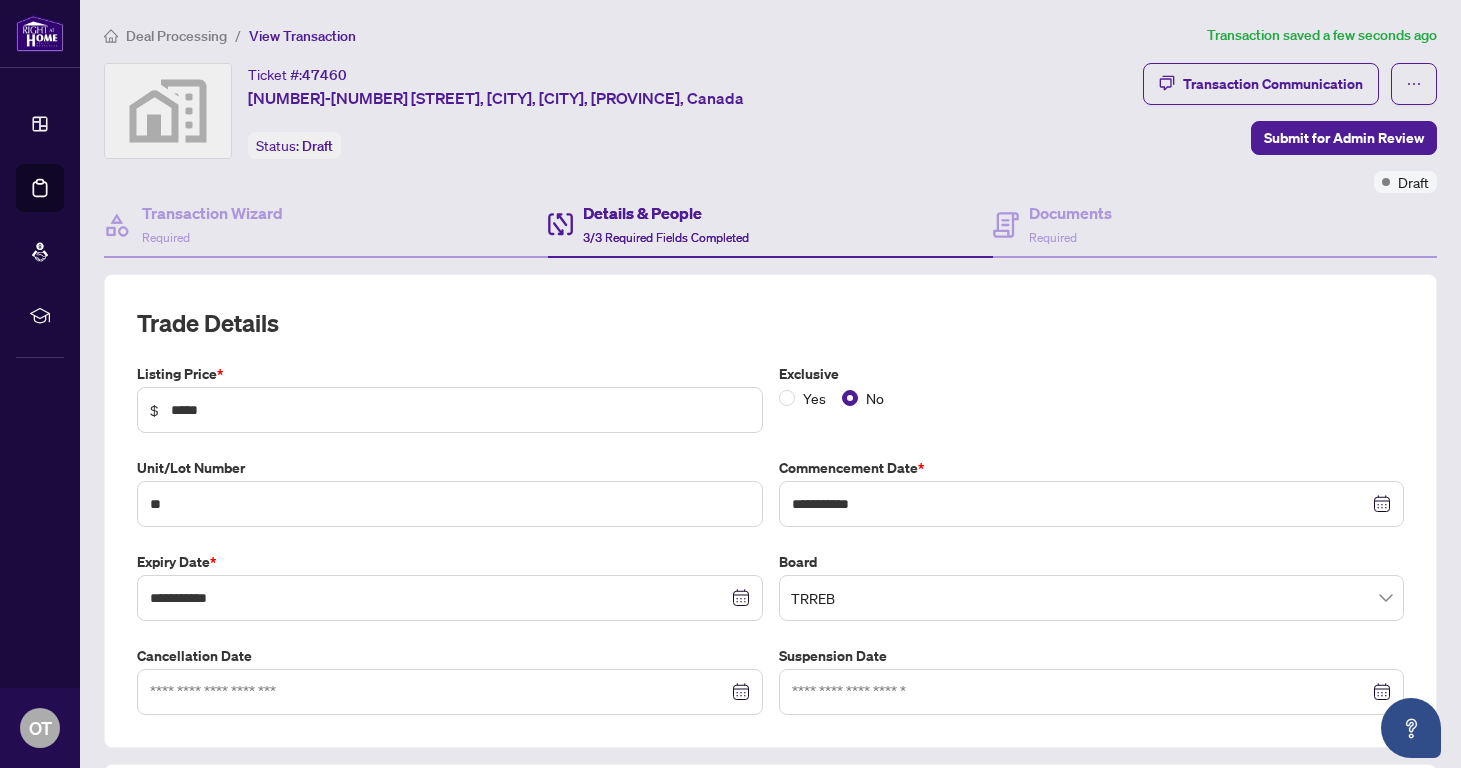 click on "Details & People" at bounding box center [666, 213] 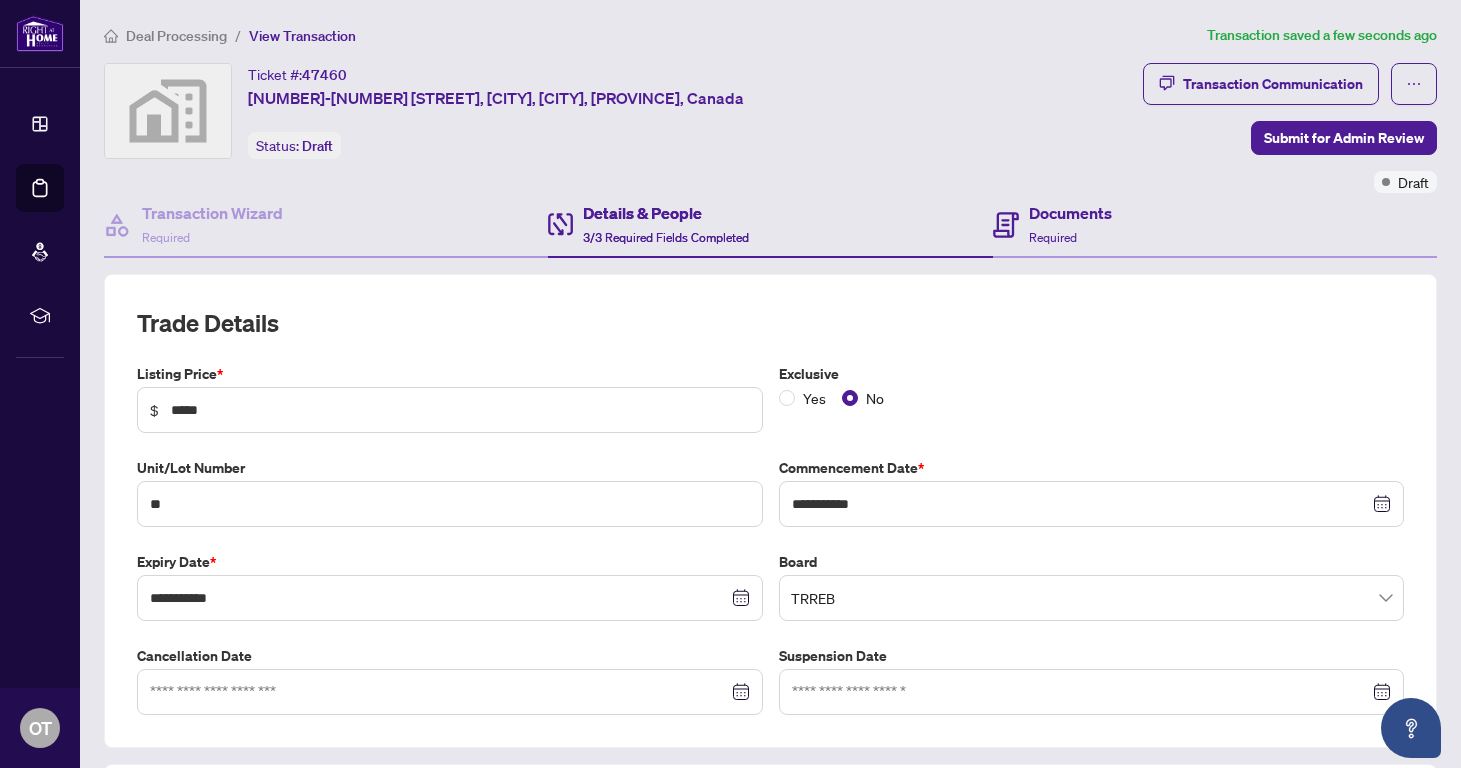 scroll, scrollTop: 0, scrollLeft: 0, axis: both 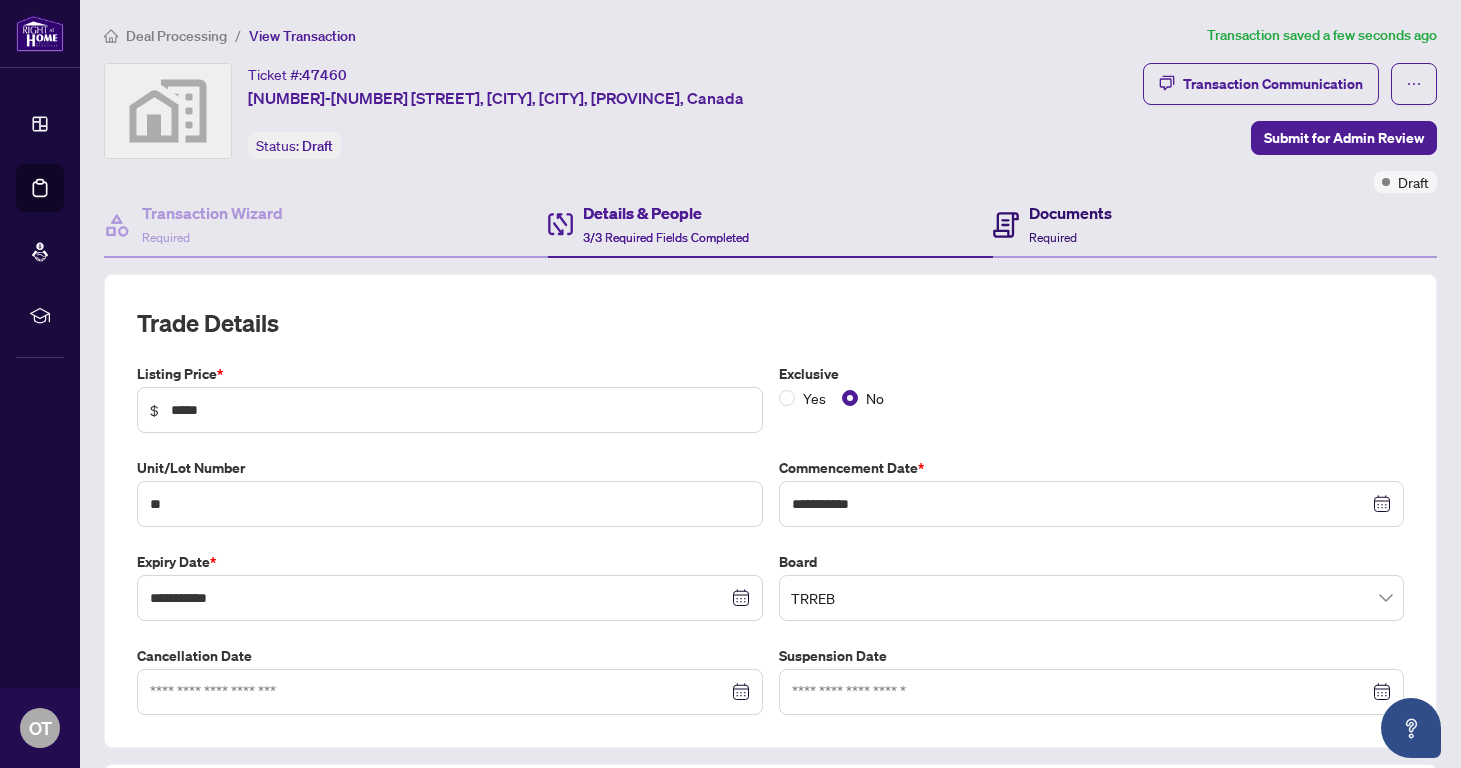 click on "Documents" at bounding box center [1070, 213] 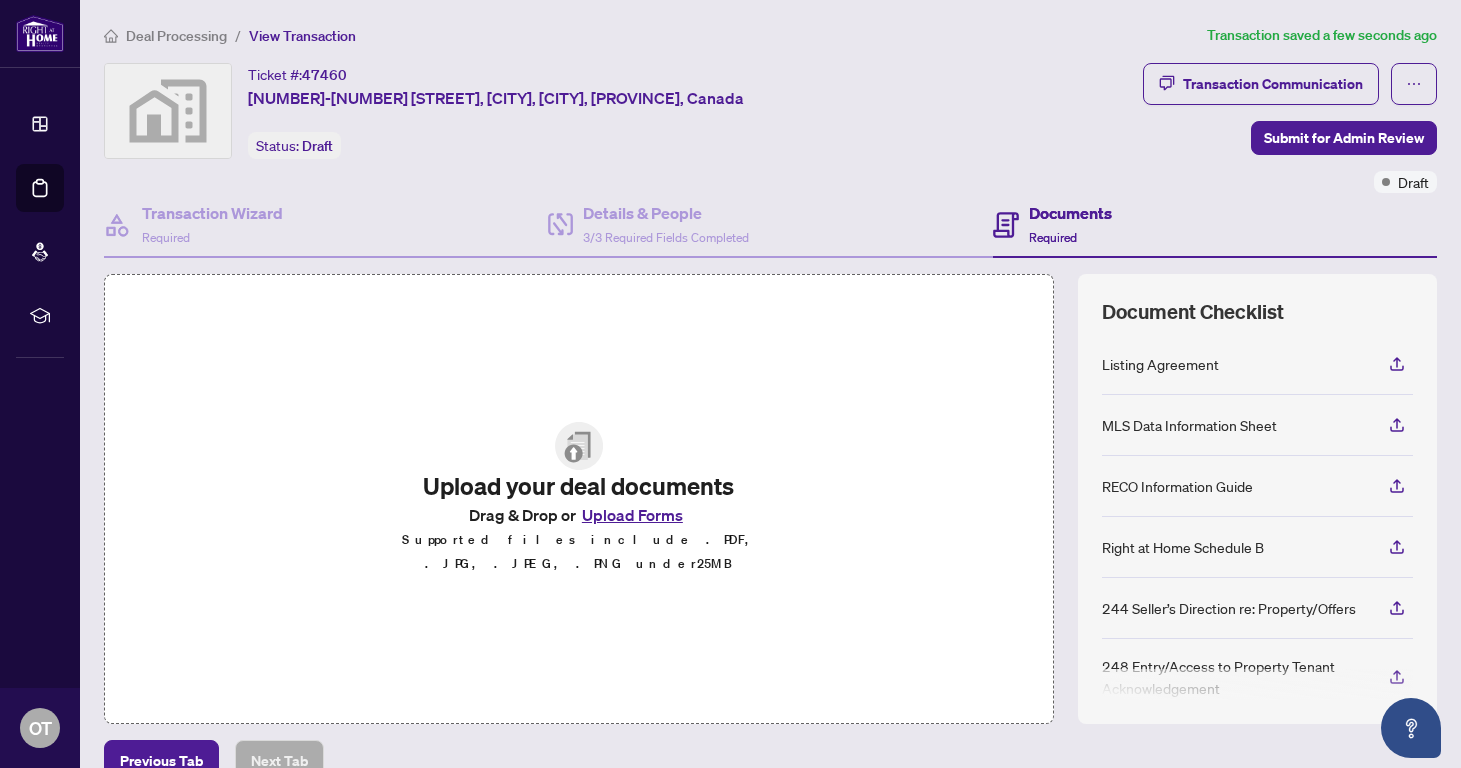 click at bounding box center [579, 446] 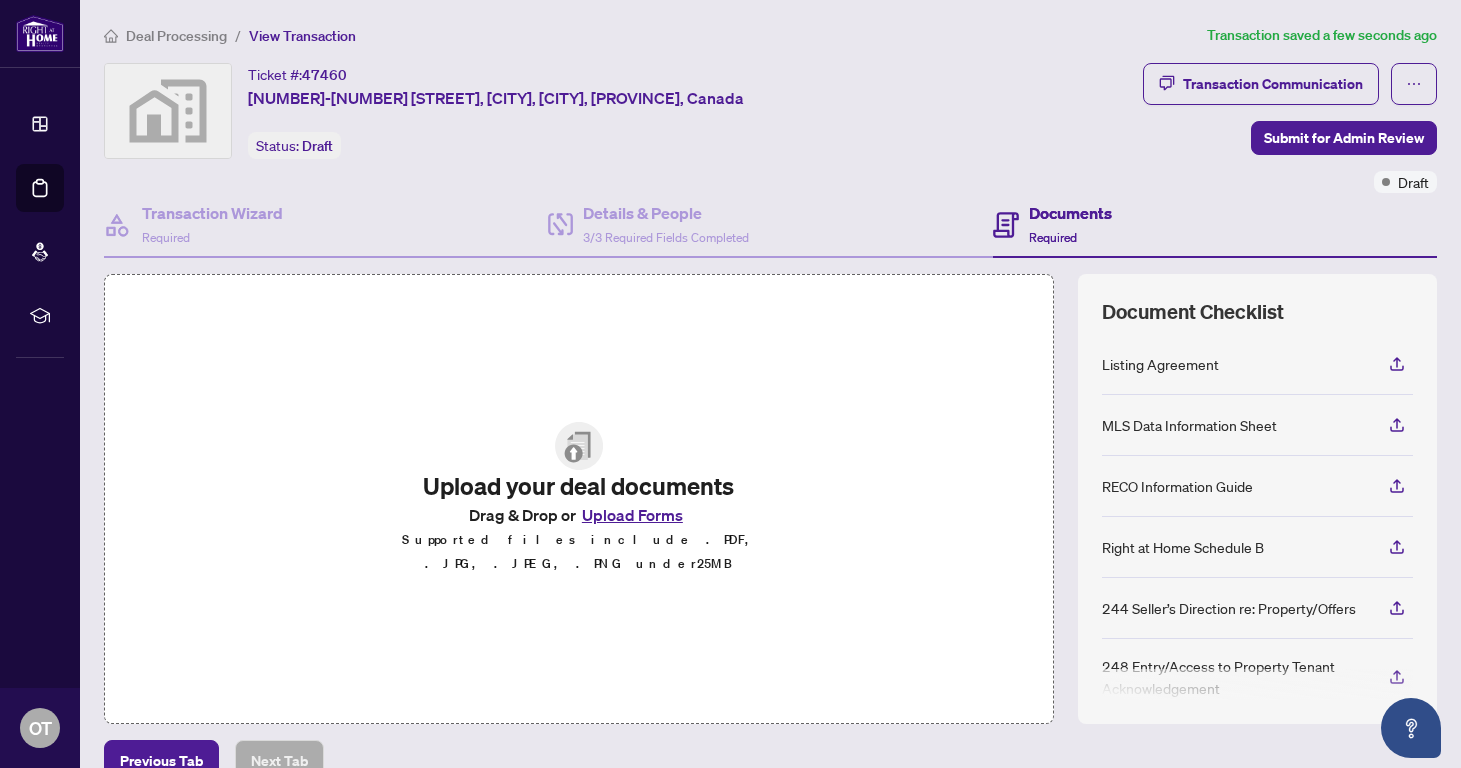 click on "Upload Forms" at bounding box center (632, 515) 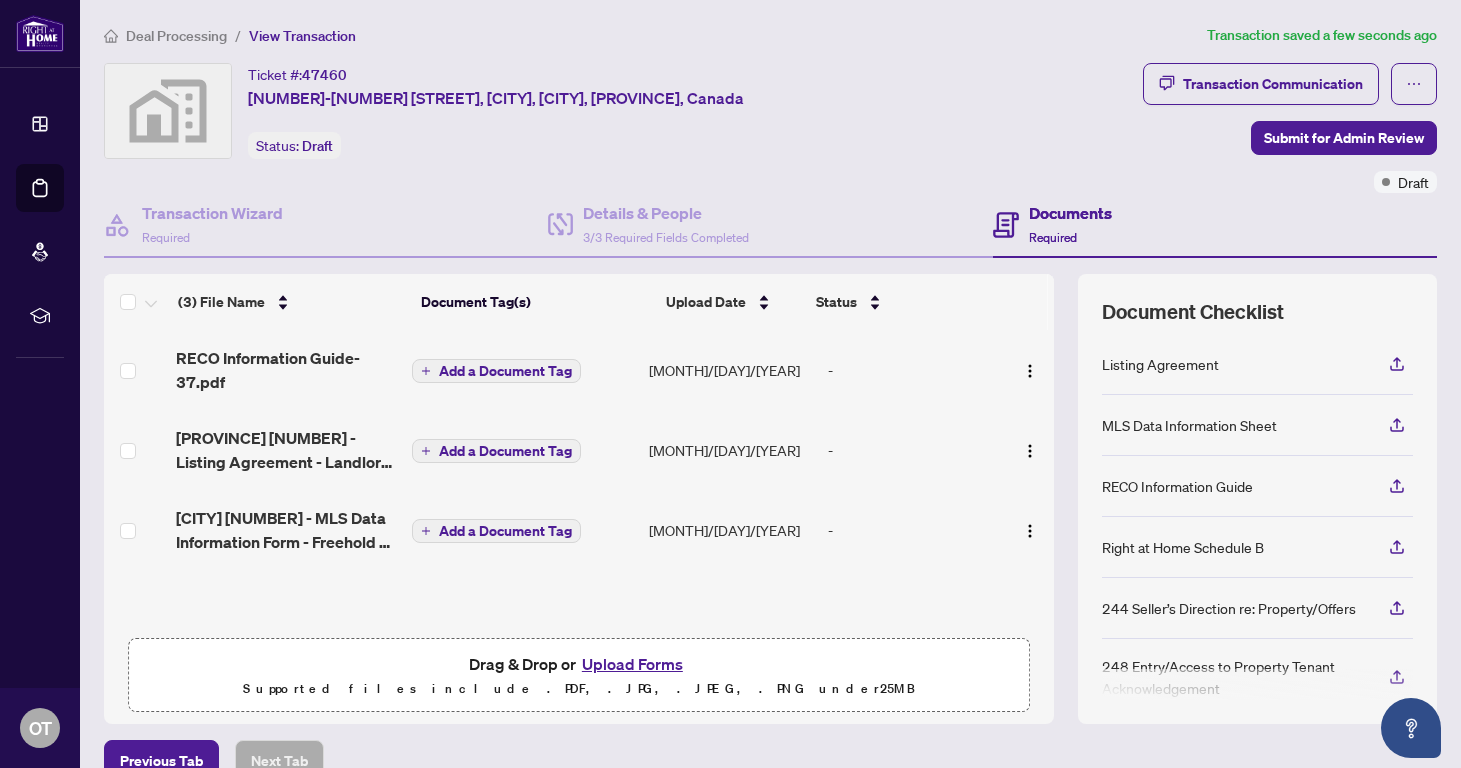 click on "Add a Document Tag" at bounding box center [505, 371] 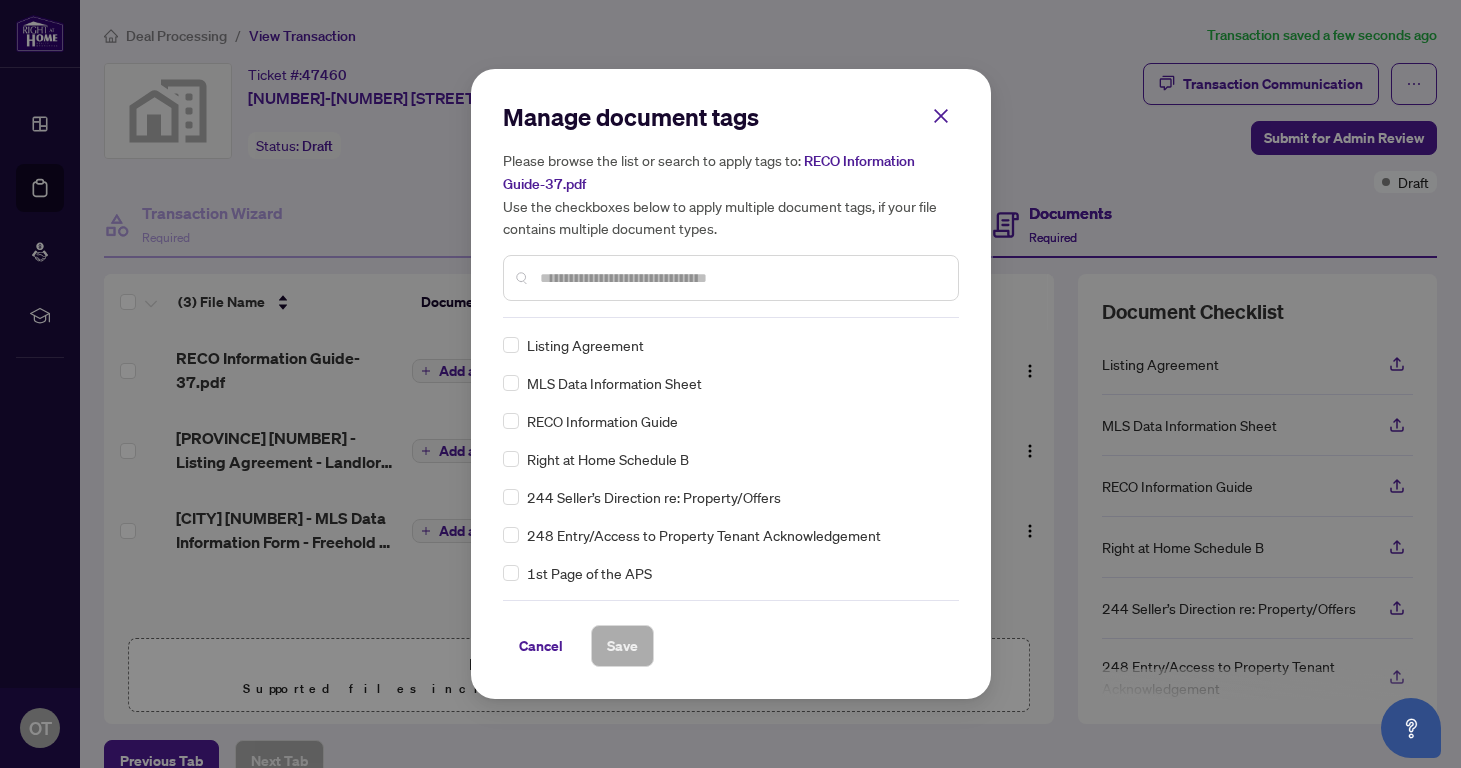 click at bounding box center (741, 278) 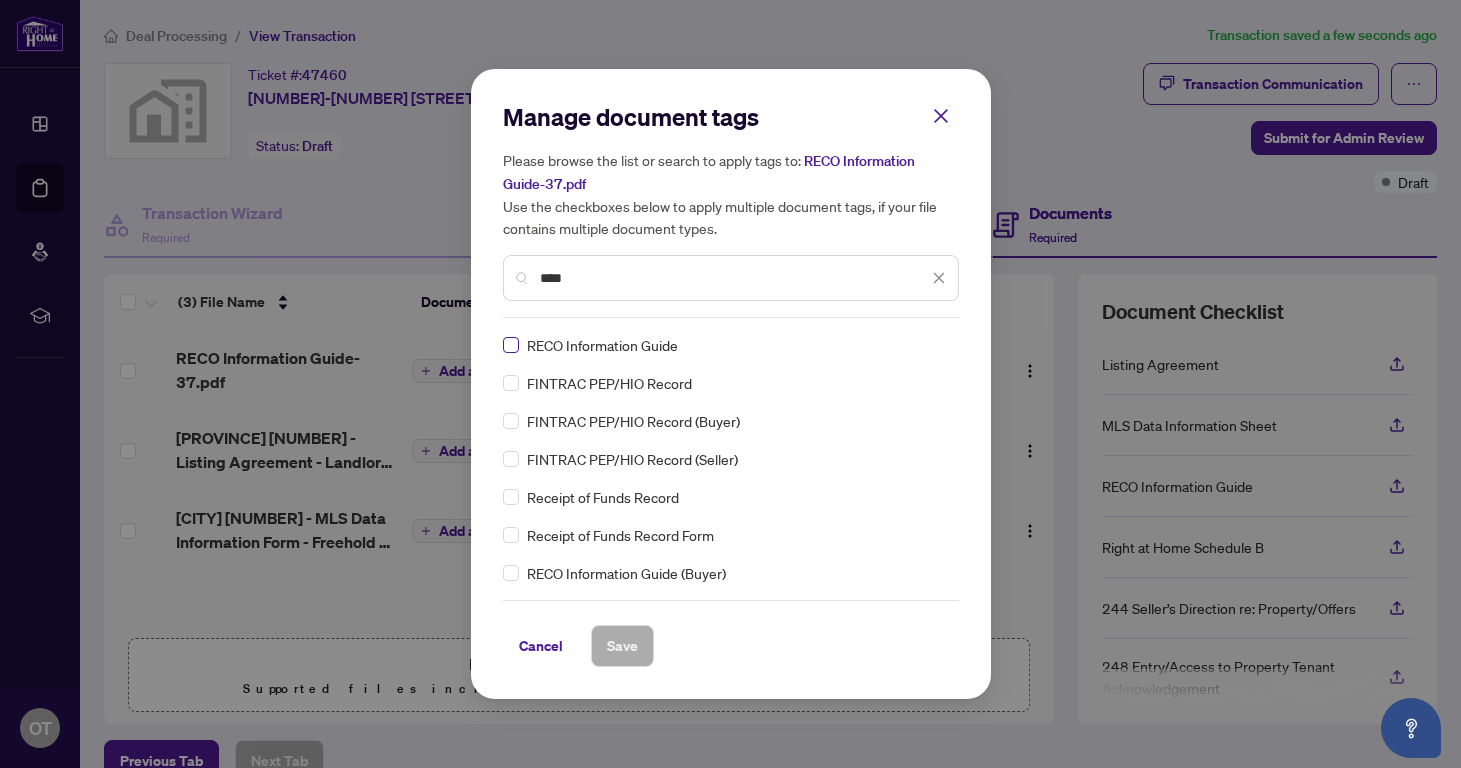 type on "****" 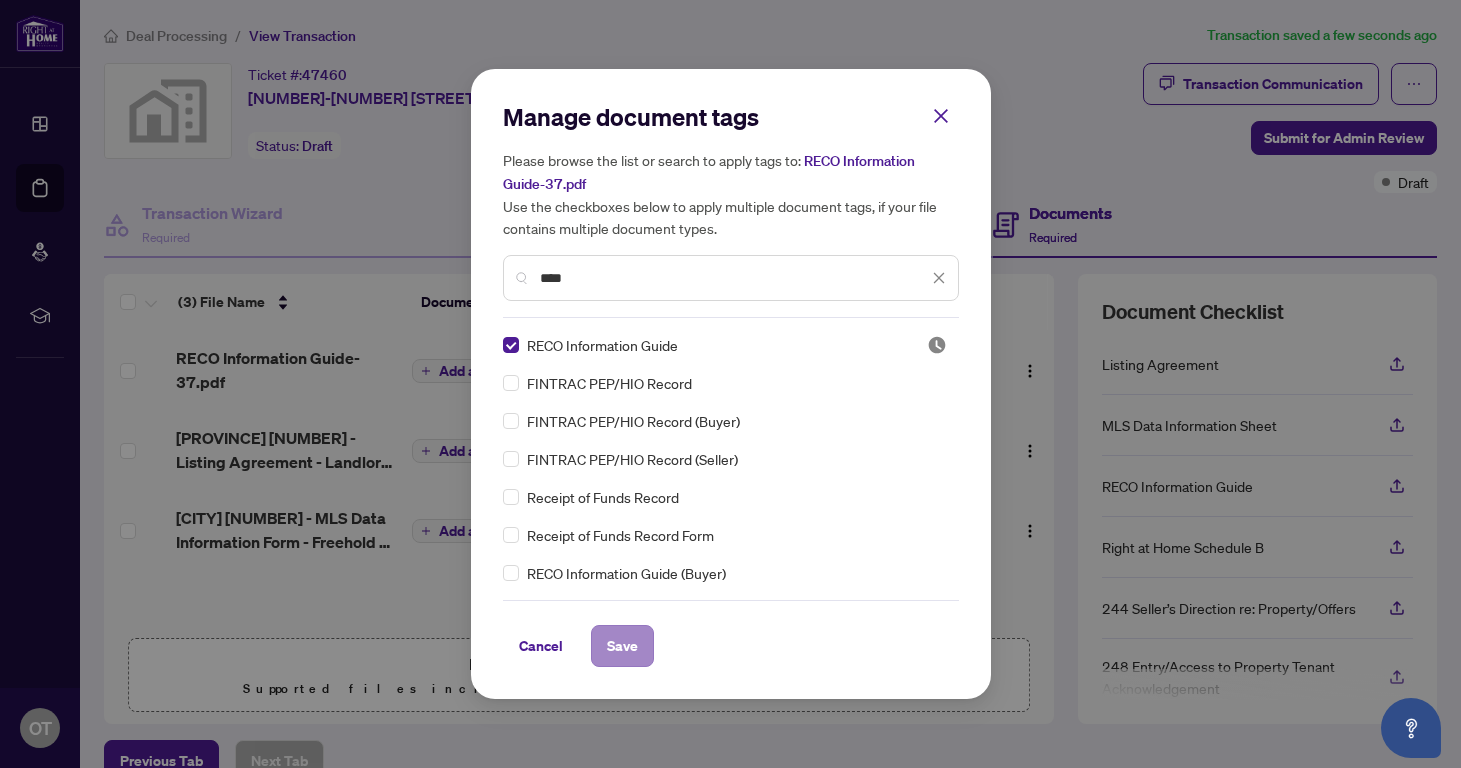 click on "Save" at bounding box center (622, 646) 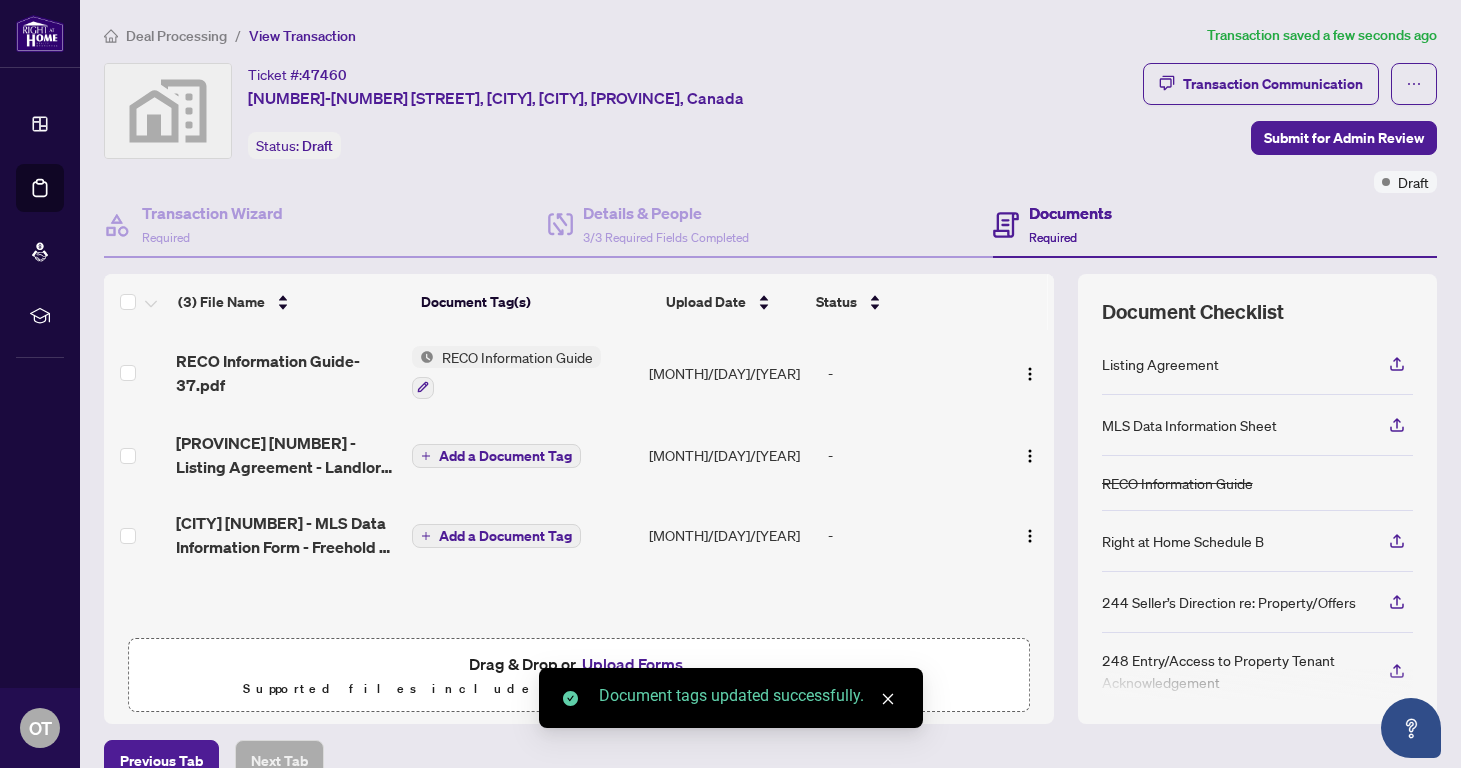 click on "Add a Document Tag" at bounding box center (505, 456) 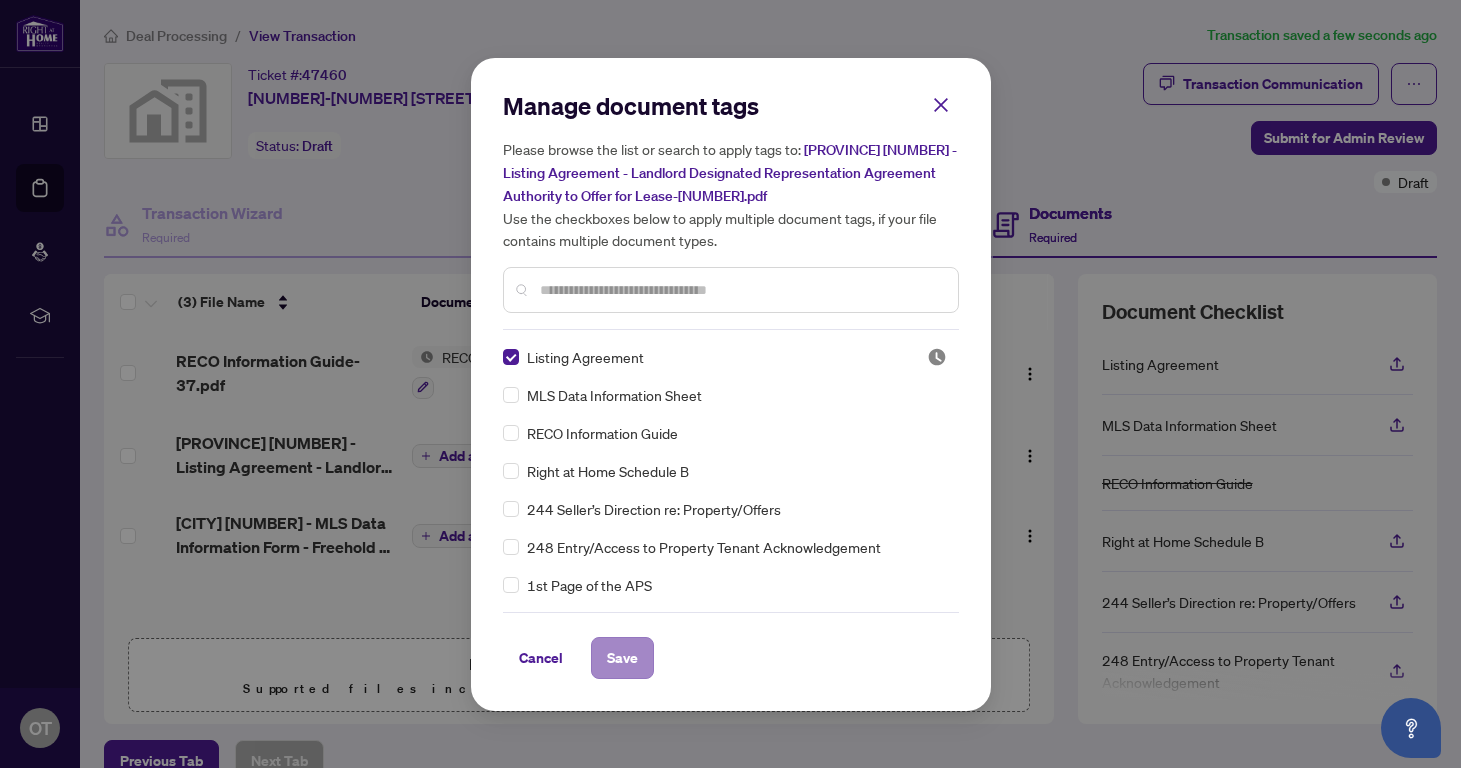 click on "Save" at bounding box center (622, 658) 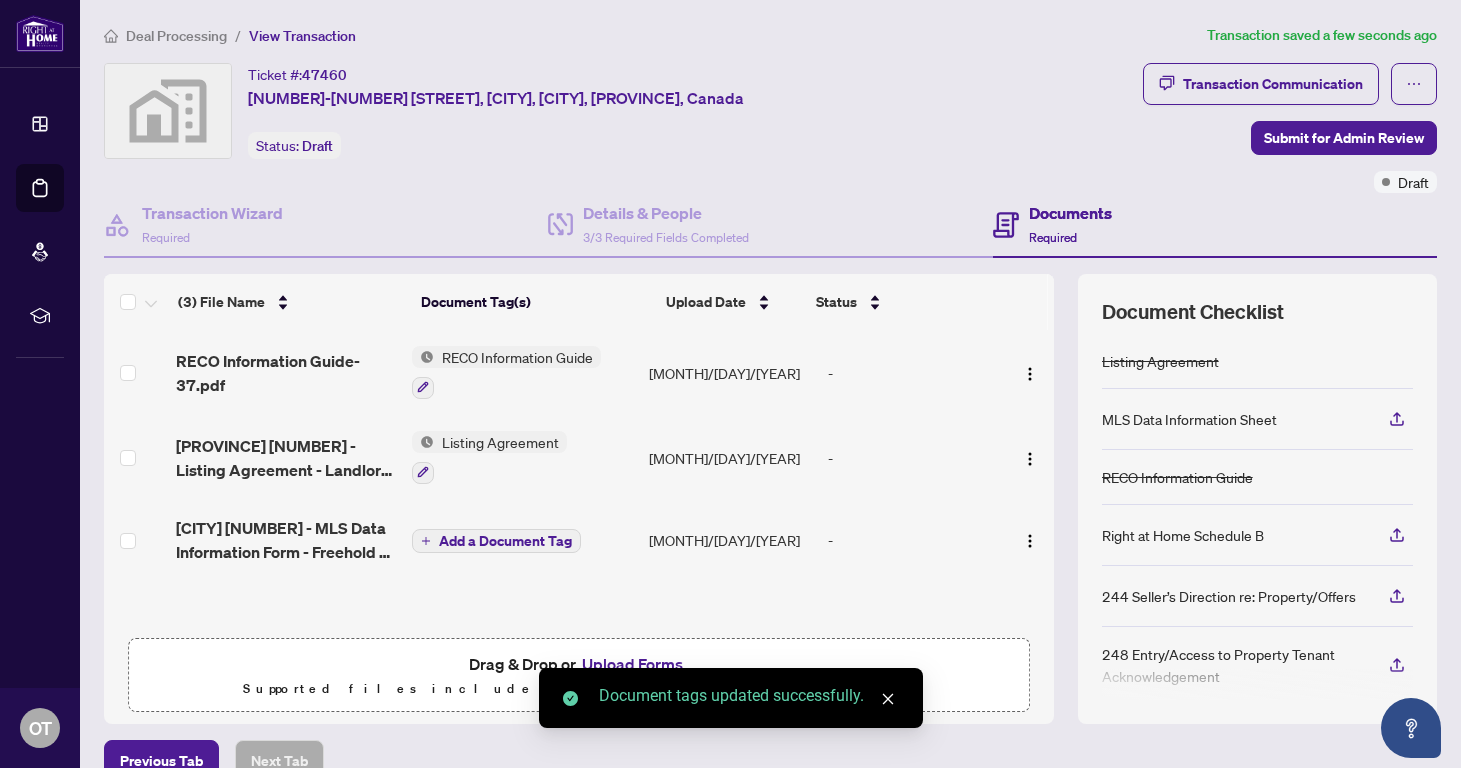 click on "Add a Document Tag" at bounding box center [505, 541] 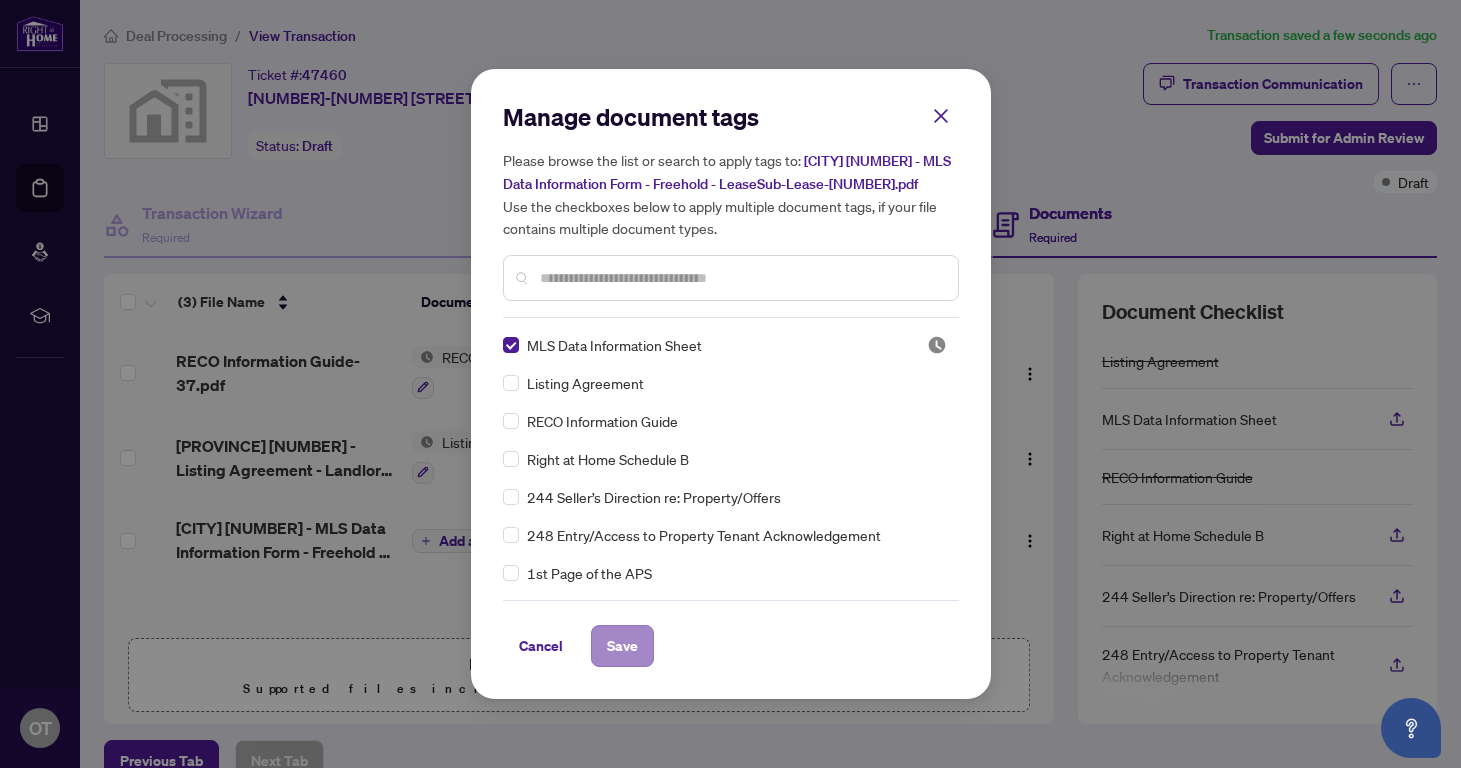 click on "Save" at bounding box center (622, 646) 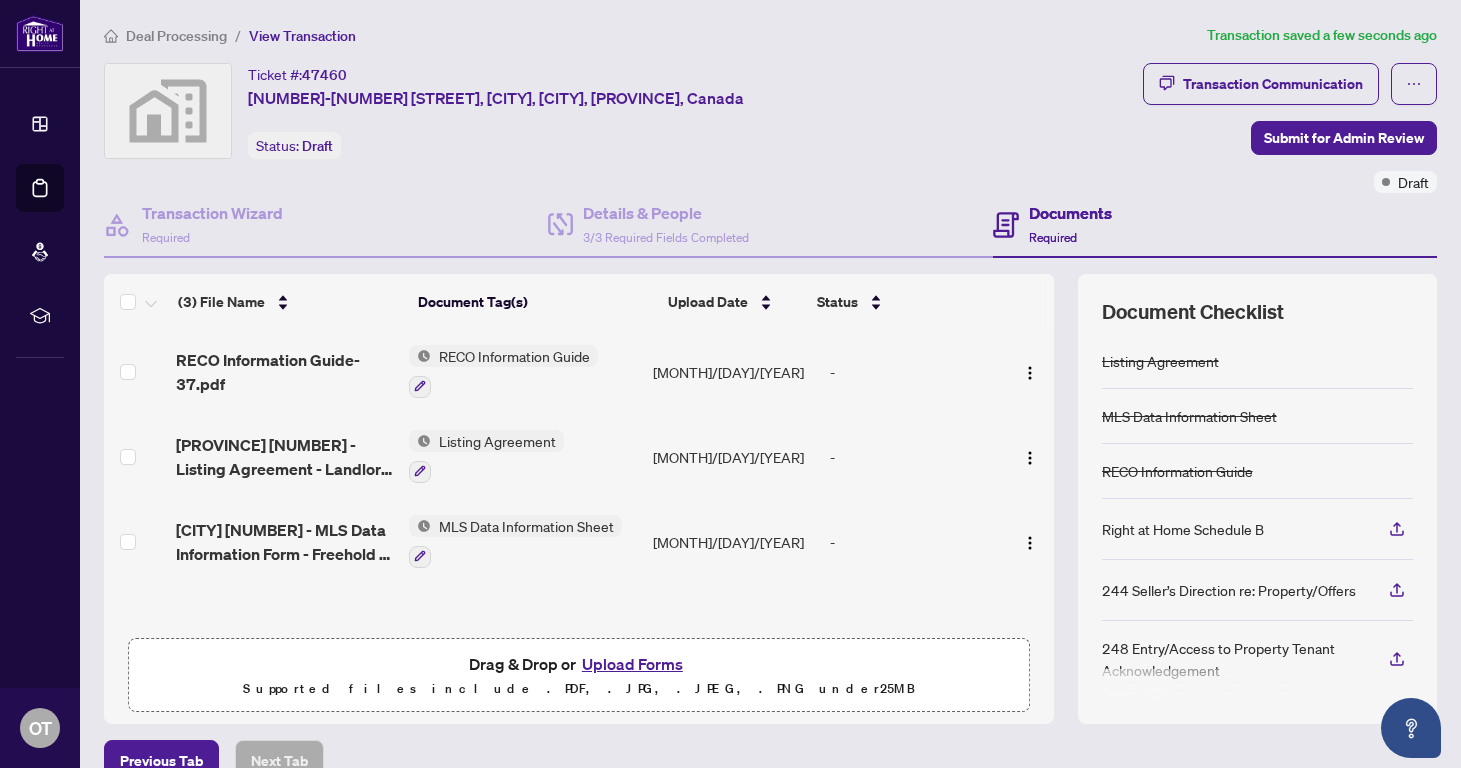 scroll, scrollTop: 1, scrollLeft: 0, axis: vertical 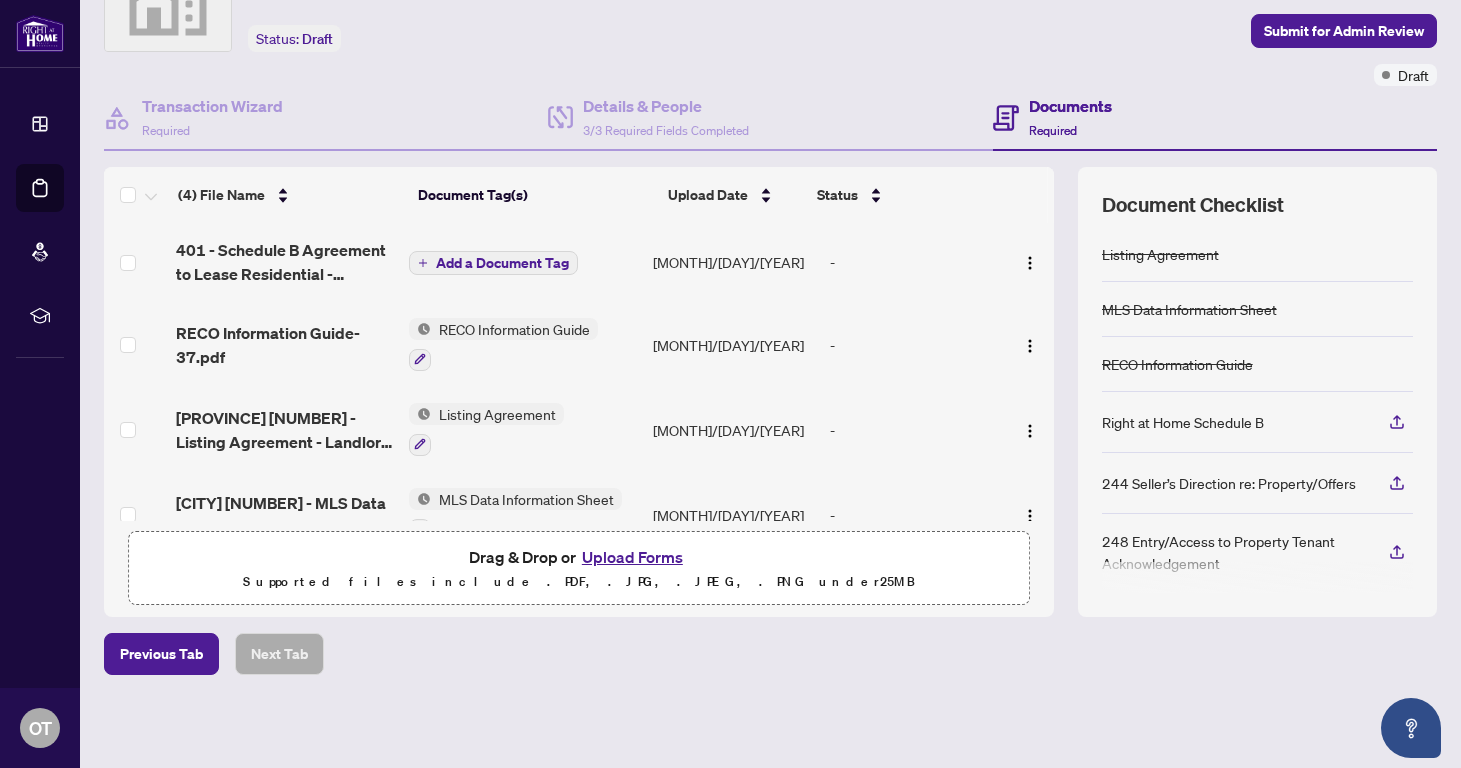 click on "Add a Document Tag" at bounding box center (502, 263) 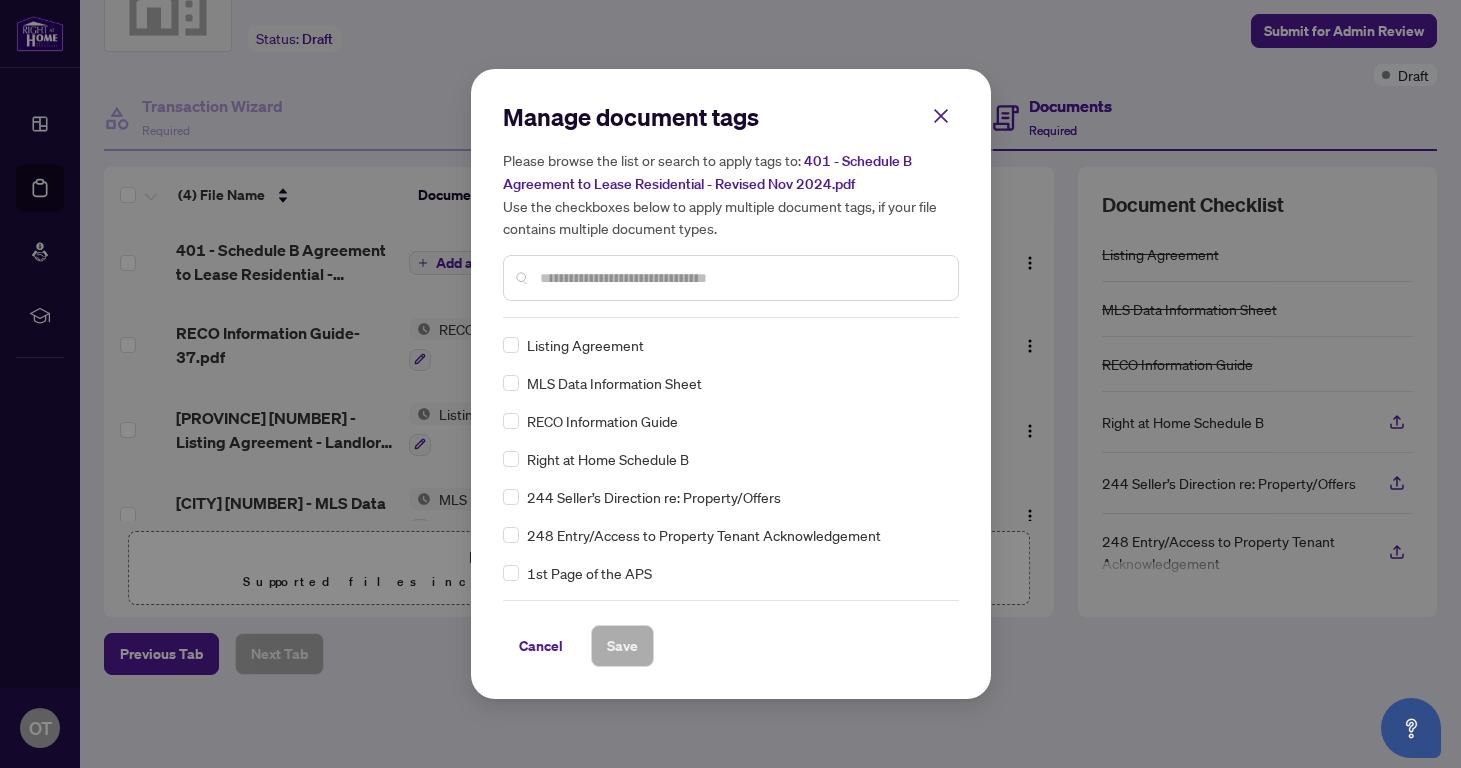 click on "Manage document tags Please browse the list or search to apply tags to:   401 - Schedule B  Agreement to Lease  Residential - Revised Nov [DATE].pdf   Use the checkboxes below to apply multiple document tags, if your file contains multiple document types.   Listing Agreement MLS Data Information Sheet RECO Information Guide Right at Home Schedule B 244 Seller’s Direction re: Property/Offers 248 Entry/Access to Property Tenant Acknowledgement 1st Page of the APS Advance Paperwork Agent Correspondence Agreement of Assignment of Purchase and Sale Agreement of Purchase and Sale Agreement to Cooperate /Broker Referral Agreement to Lease Articles of Incorporation Back to Vendor Letter Belongs to Another Transaction Builder's Consent Buyer Designated Representation Agreement Buyer Designated Representation Agreement Buyers Lawyer Information Certificate of Estate Trustee(s) Client Refused to Sign Closing Date Change Co-op Brokerage Commission Statement Co-op EFT Co-operating Indemnity Agreement Commission Adjustment" at bounding box center (731, 384) 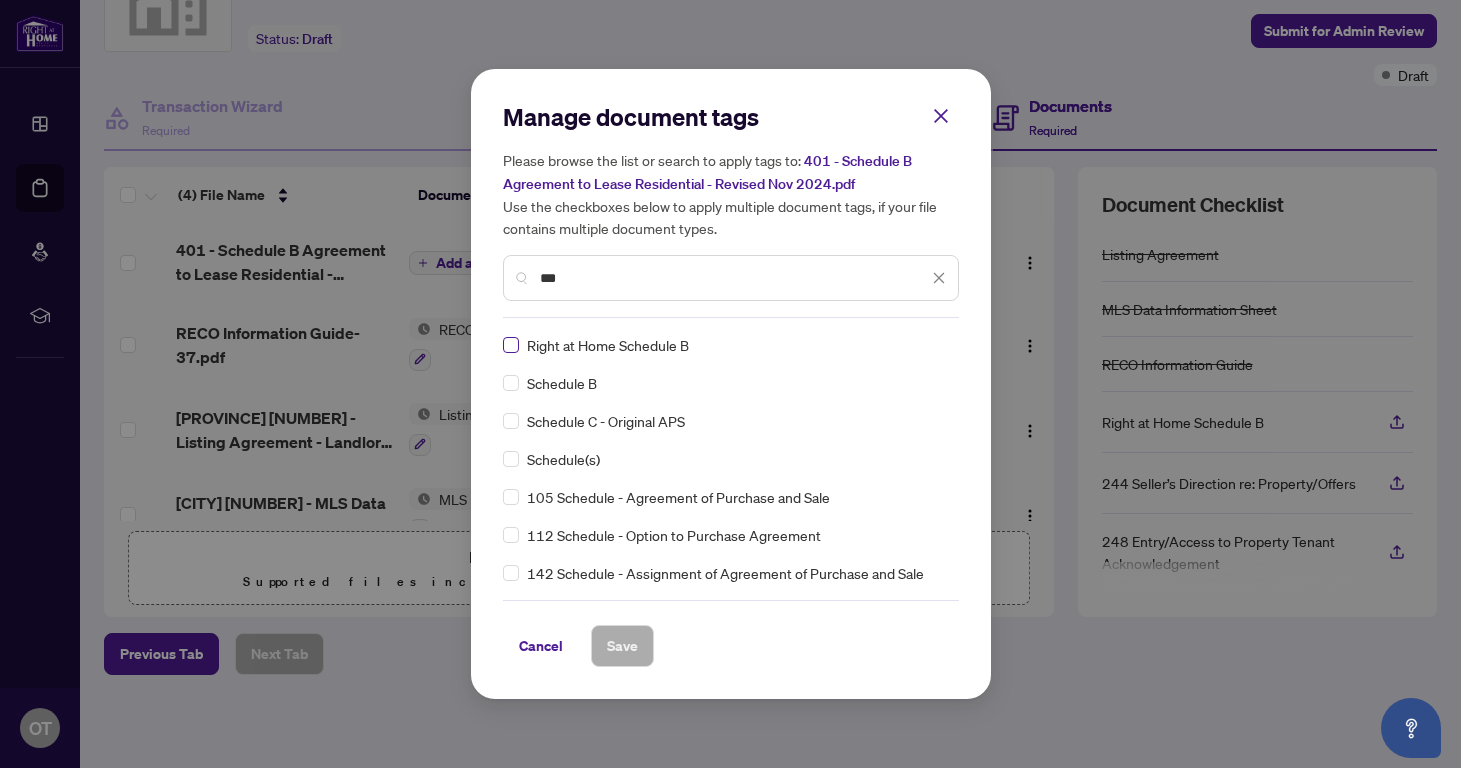 type on "***" 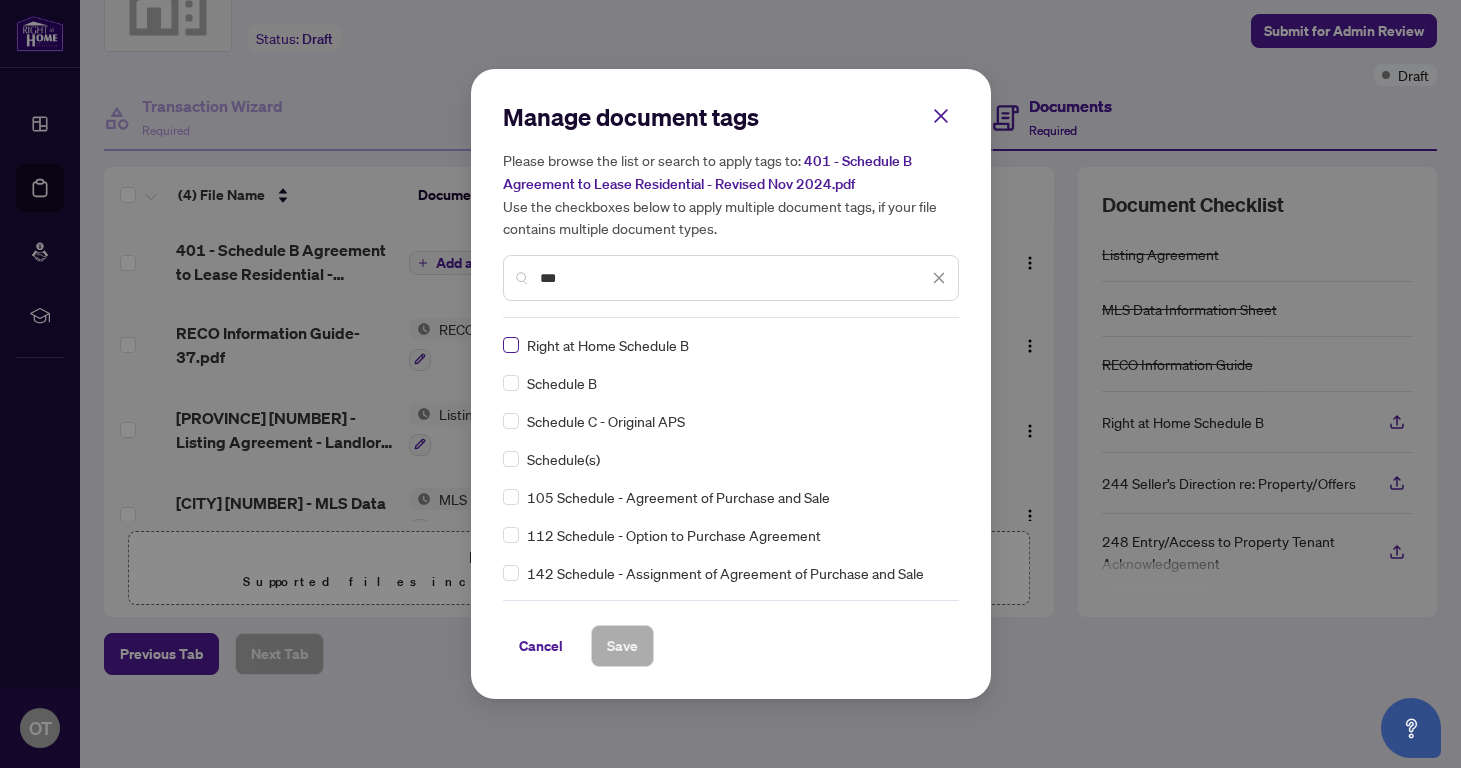 click at bounding box center [511, 345] 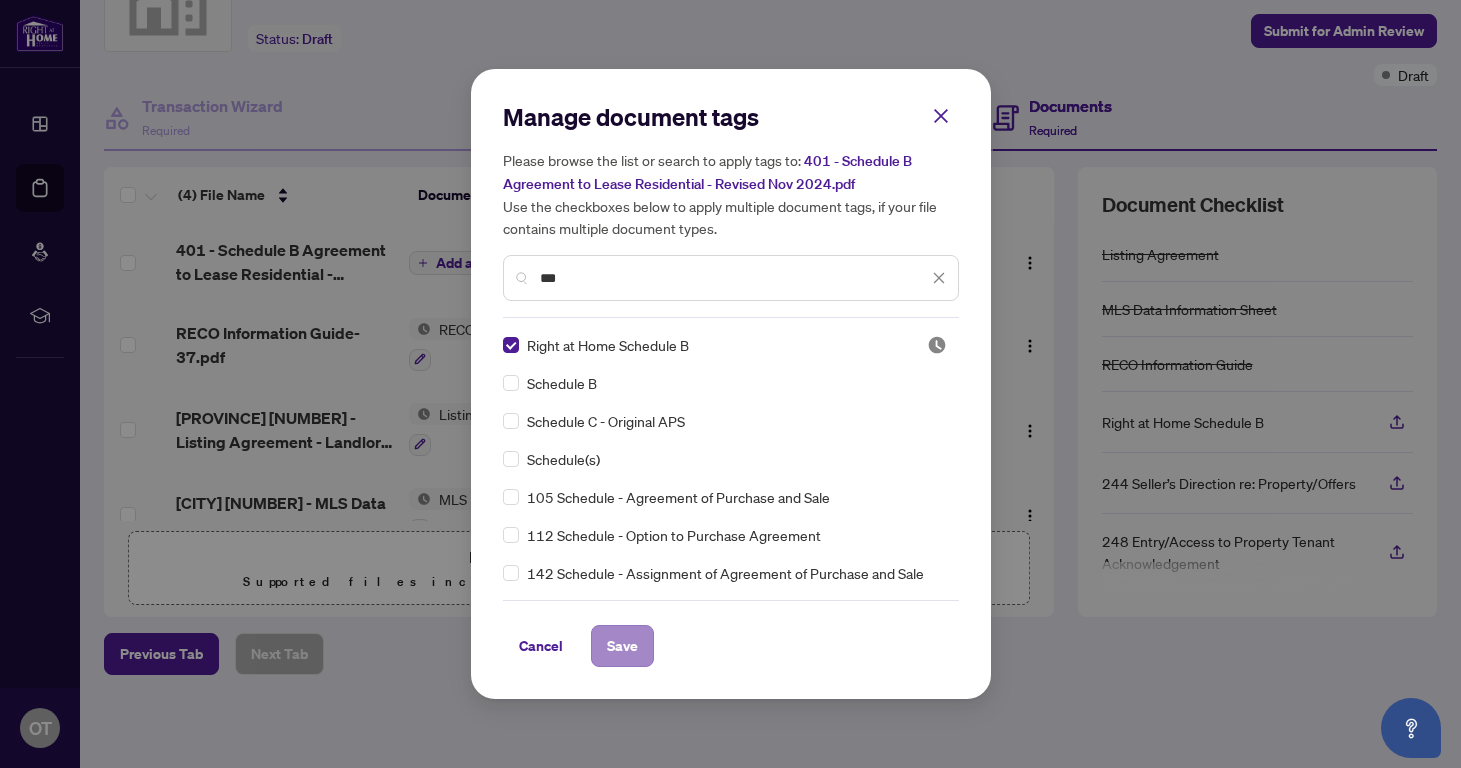click on "Save" at bounding box center [622, 646] 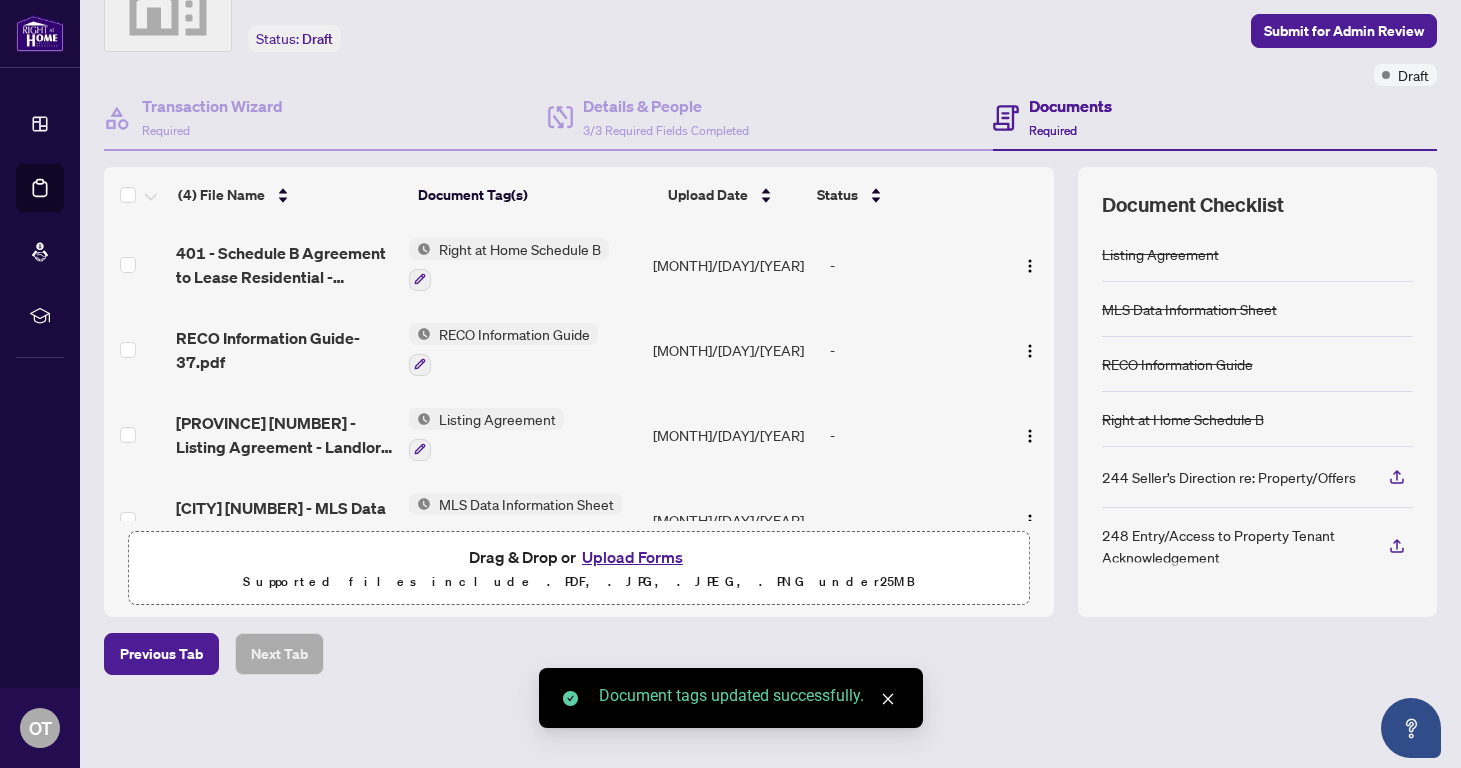 scroll, scrollTop: 5, scrollLeft: 0, axis: vertical 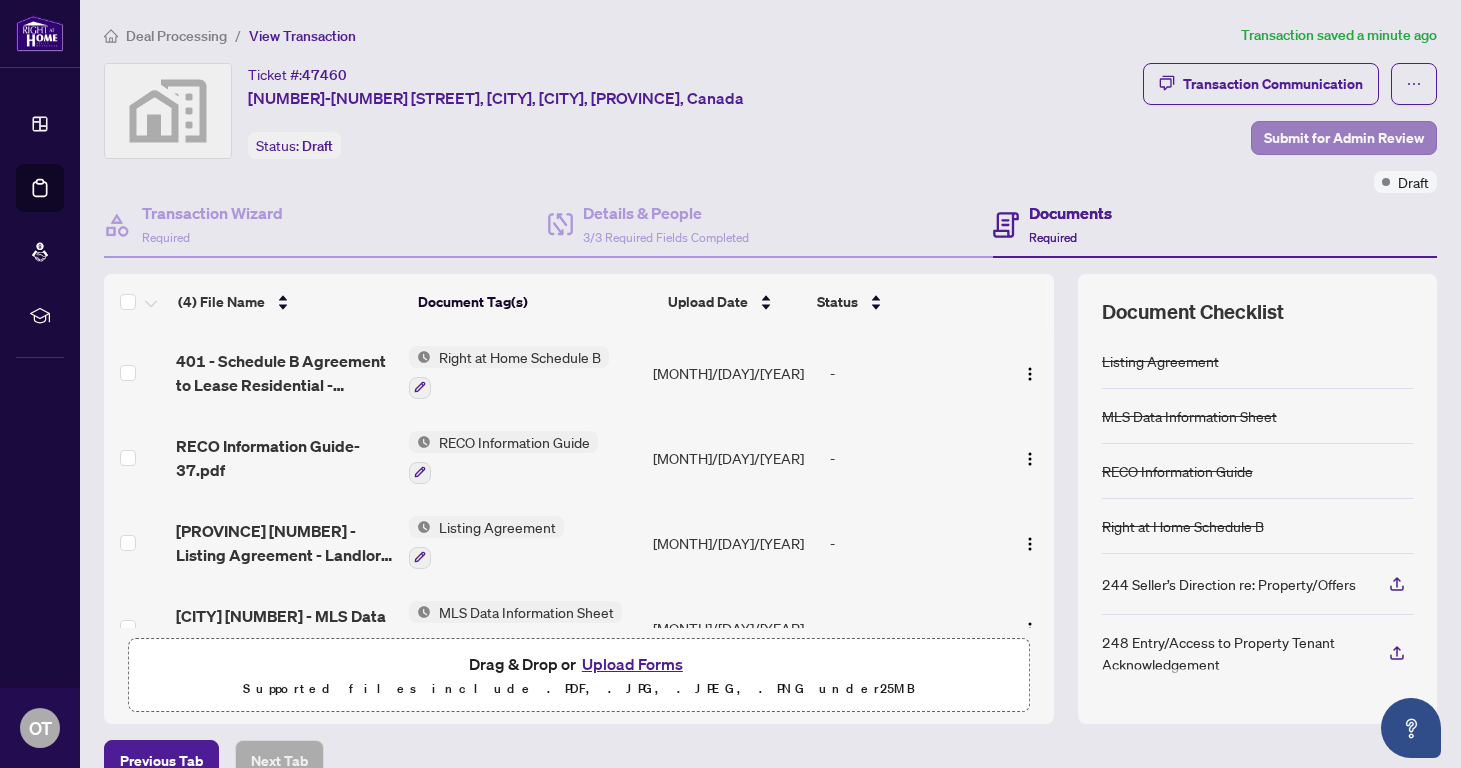 click on "Submit for Admin Review" at bounding box center [1344, 138] 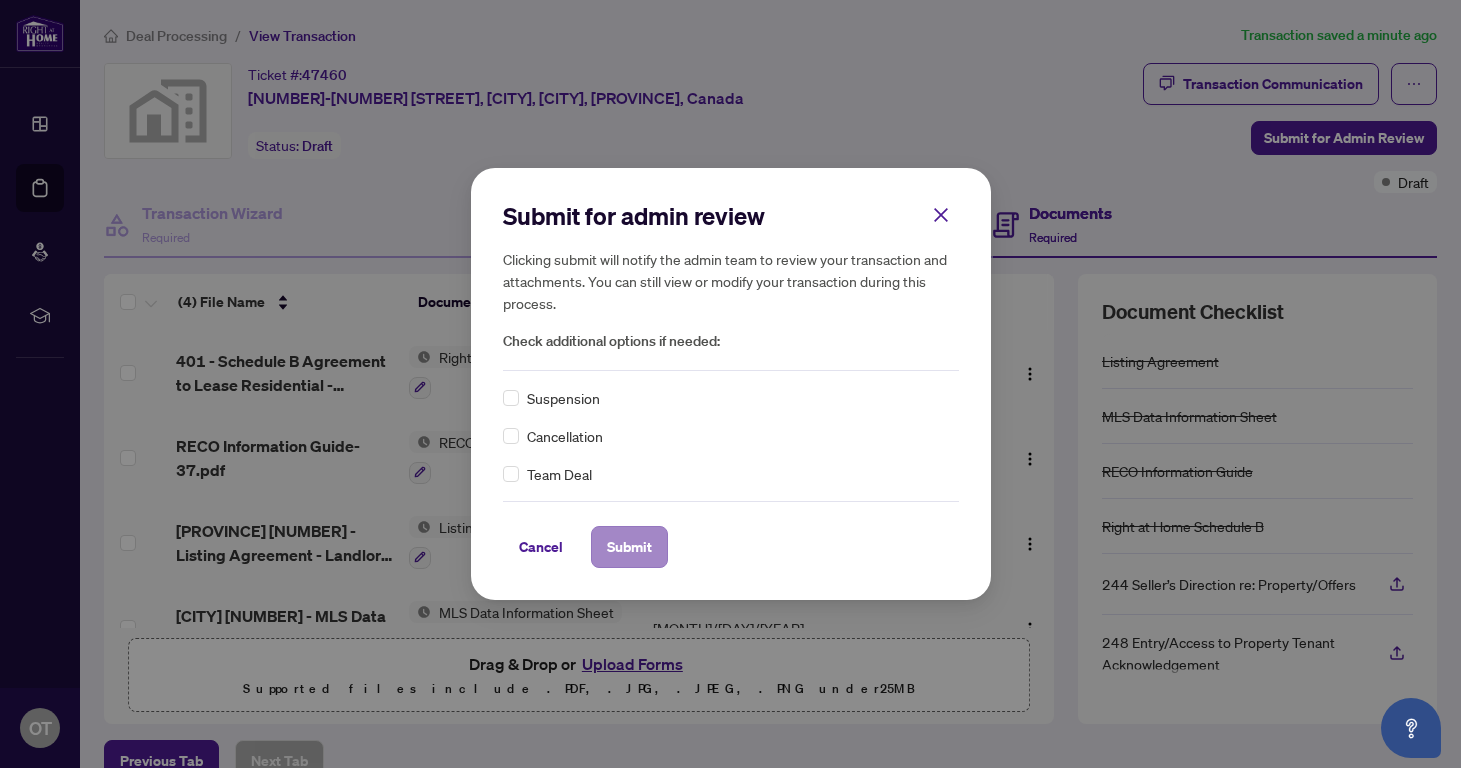 click on "Submit" at bounding box center (629, 547) 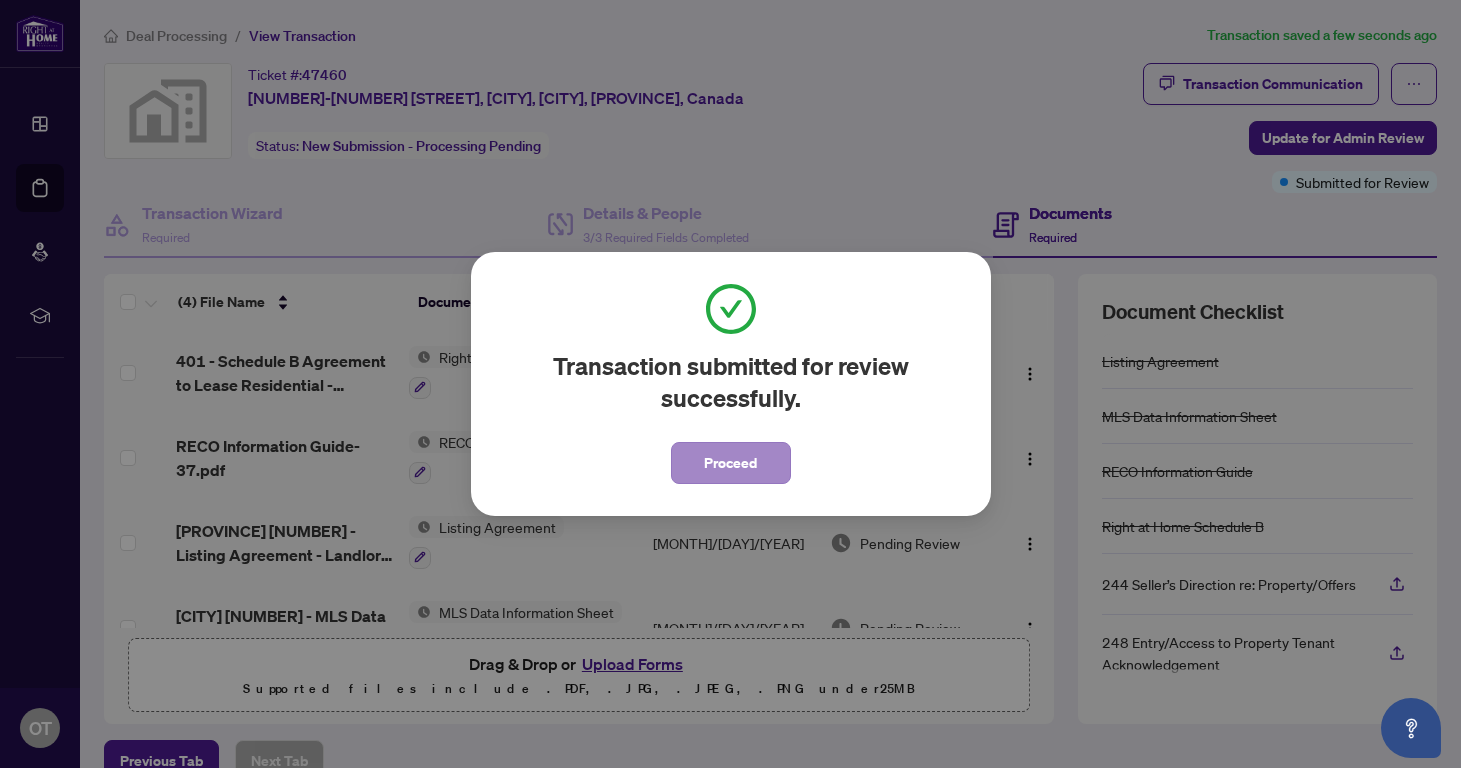 click on "Proceed" at bounding box center [730, 463] 